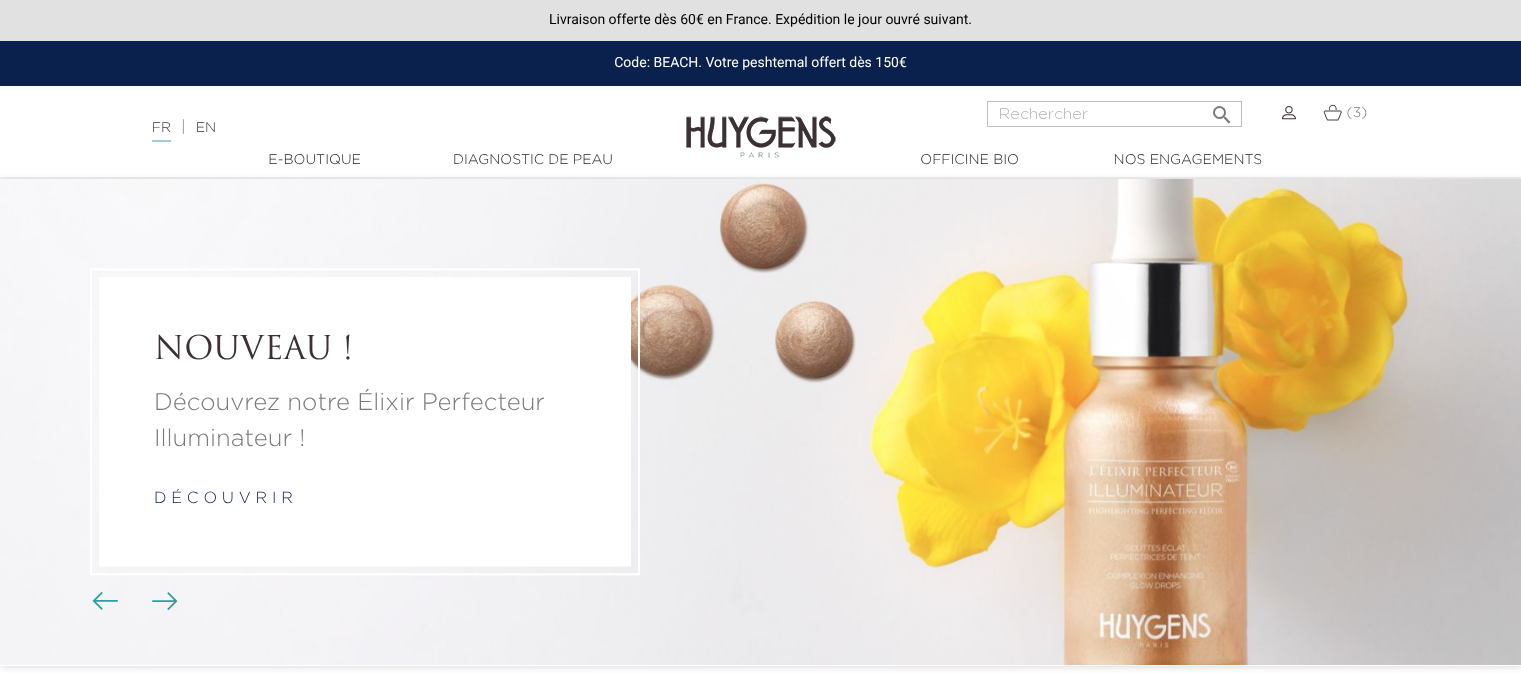 scroll, scrollTop: 0, scrollLeft: 0, axis: both 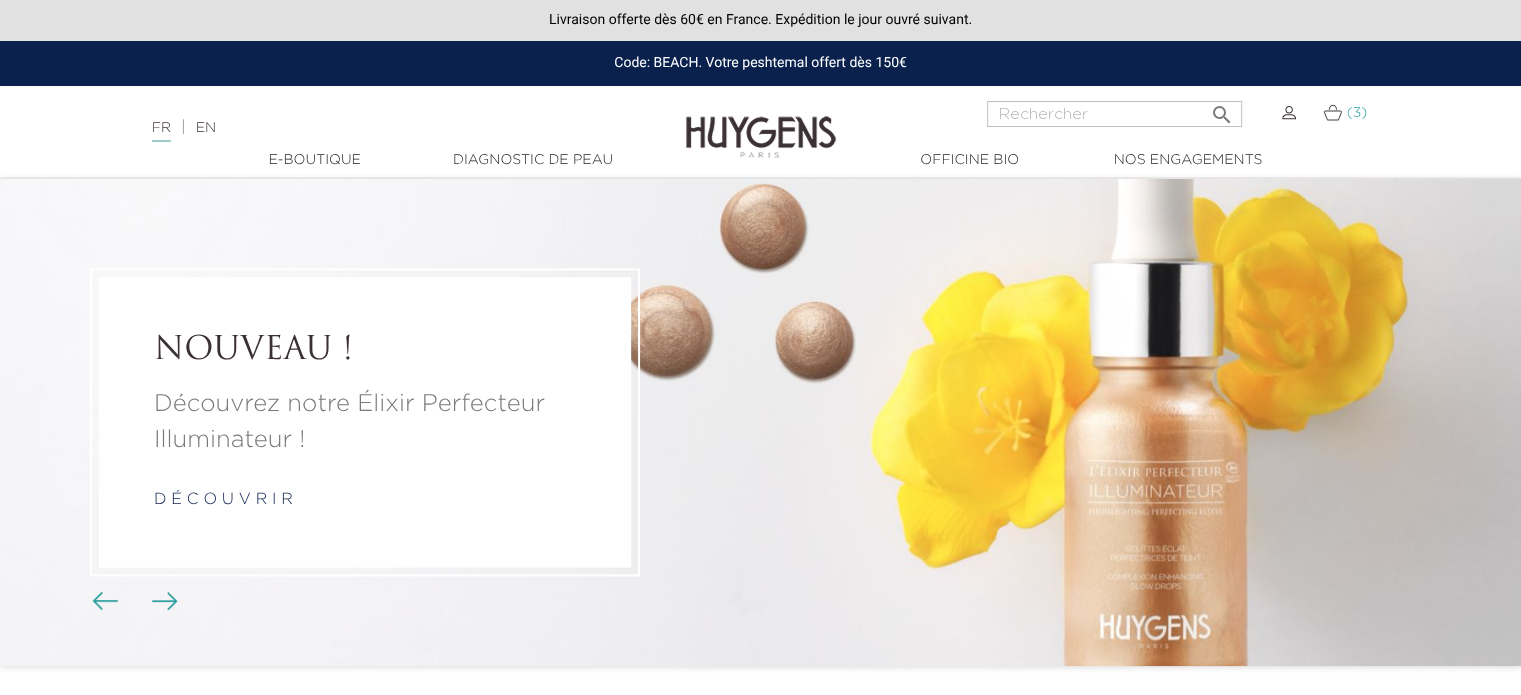 click at bounding box center (1332, 112) 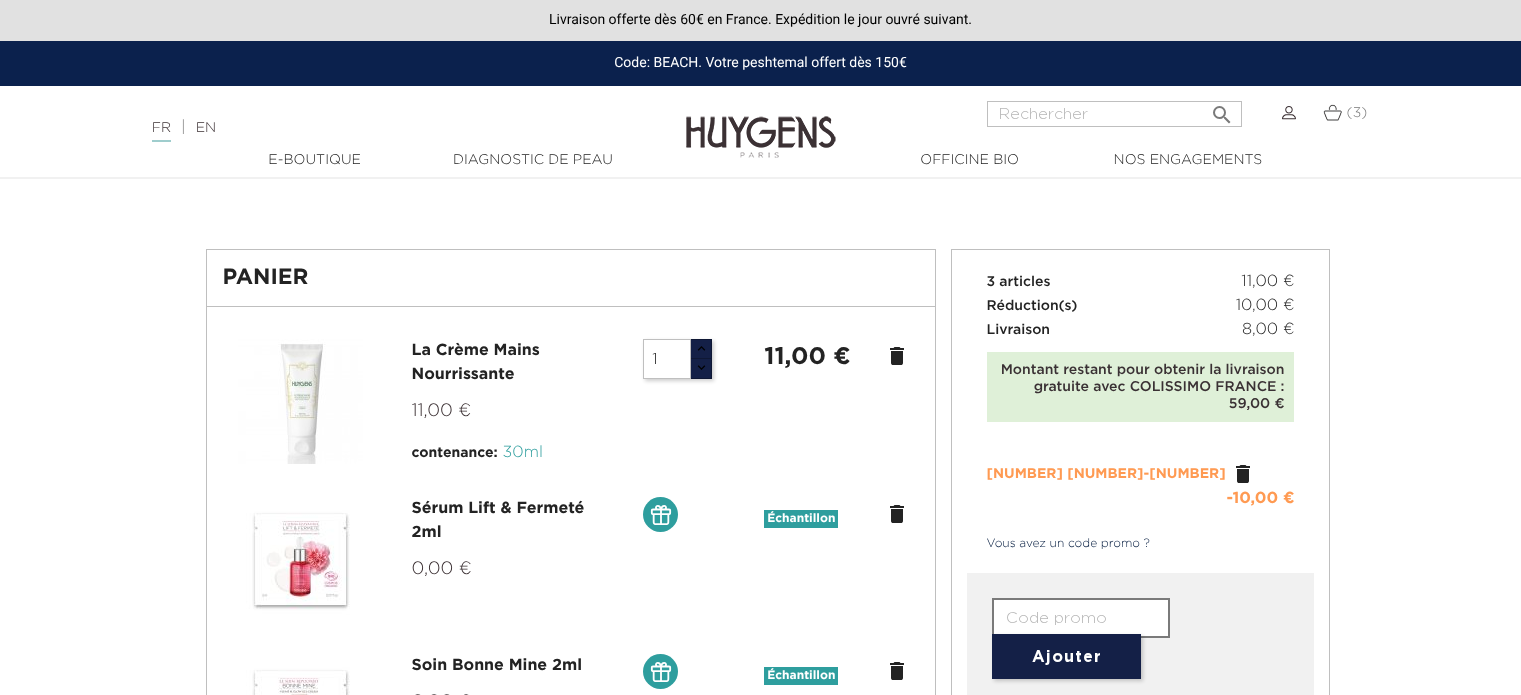 scroll, scrollTop: 0, scrollLeft: 0, axis: both 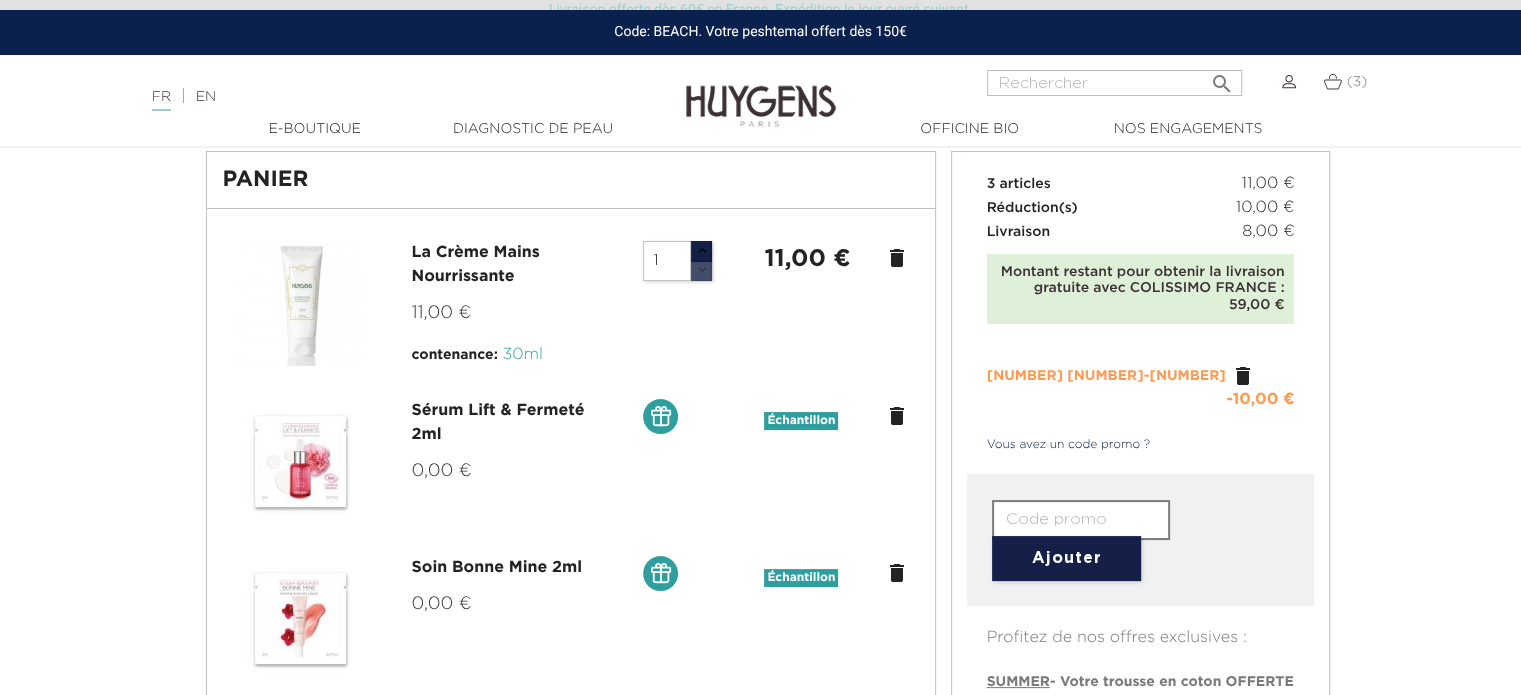 click at bounding box center (701, 270) 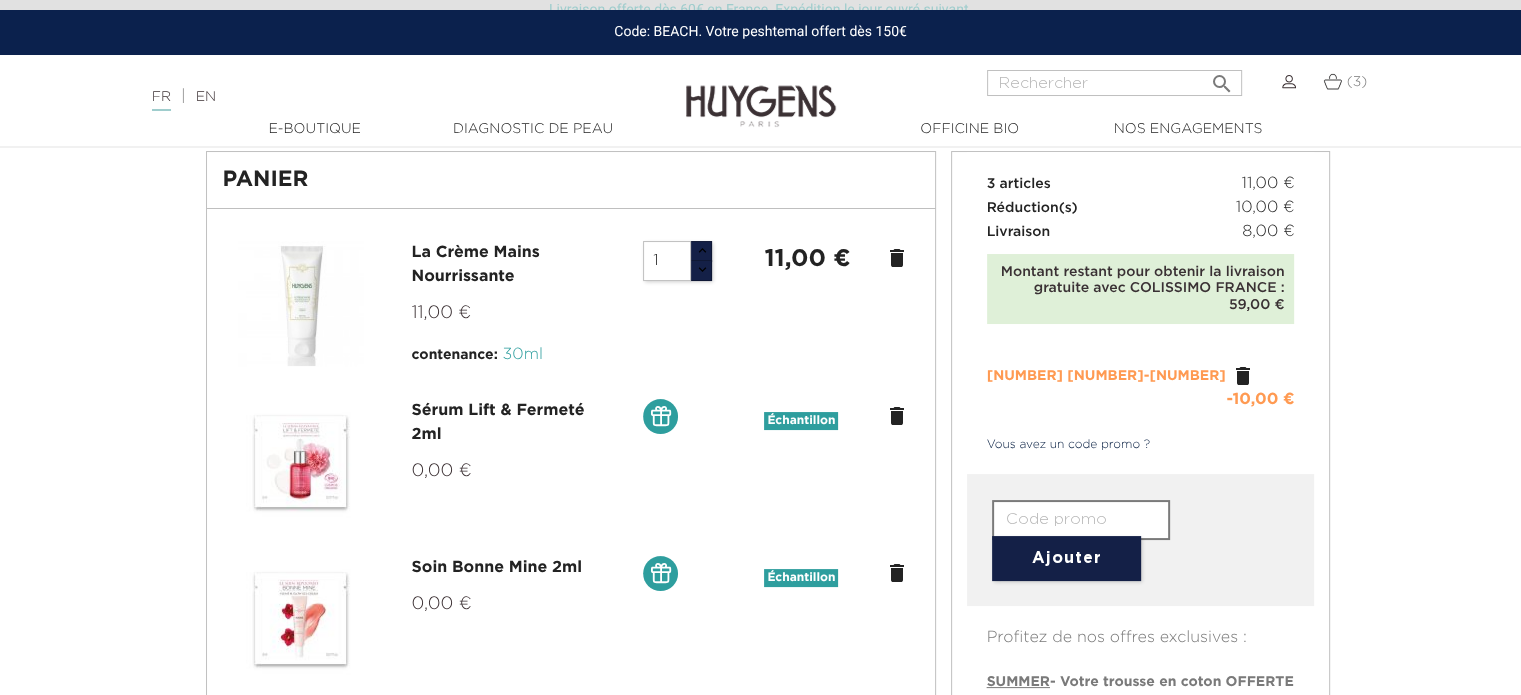 click on "delete" at bounding box center (897, 258) 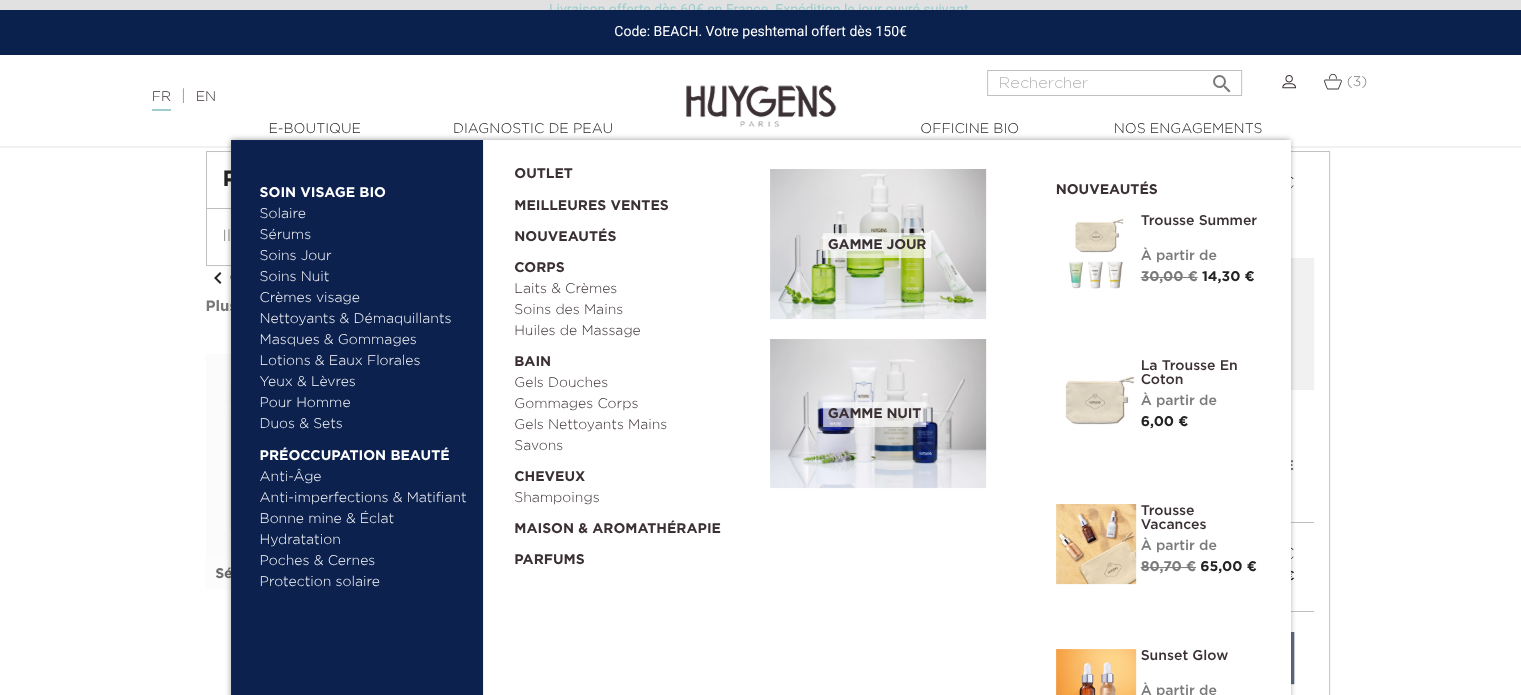 click on "Yeux & Lèvres" at bounding box center (364, 382) 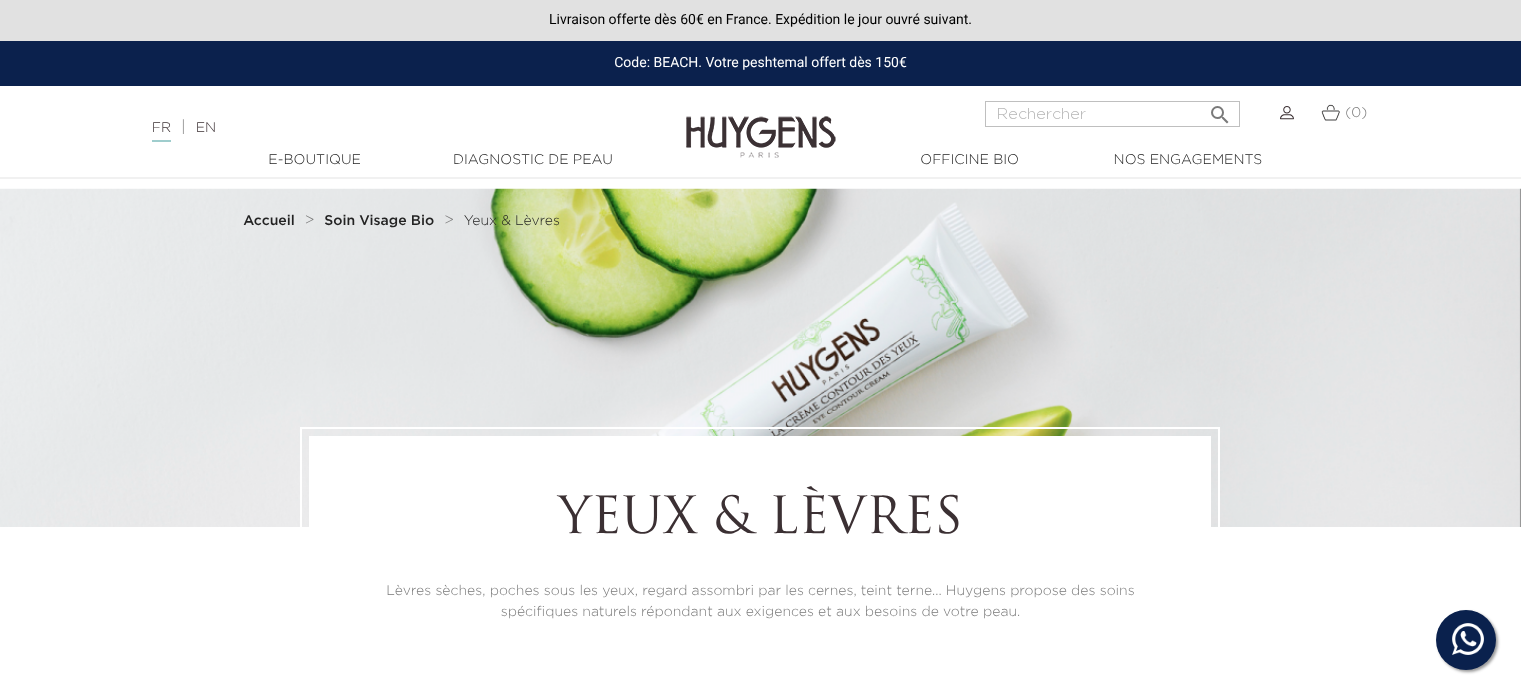 scroll, scrollTop: 0, scrollLeft: 0, axis: both 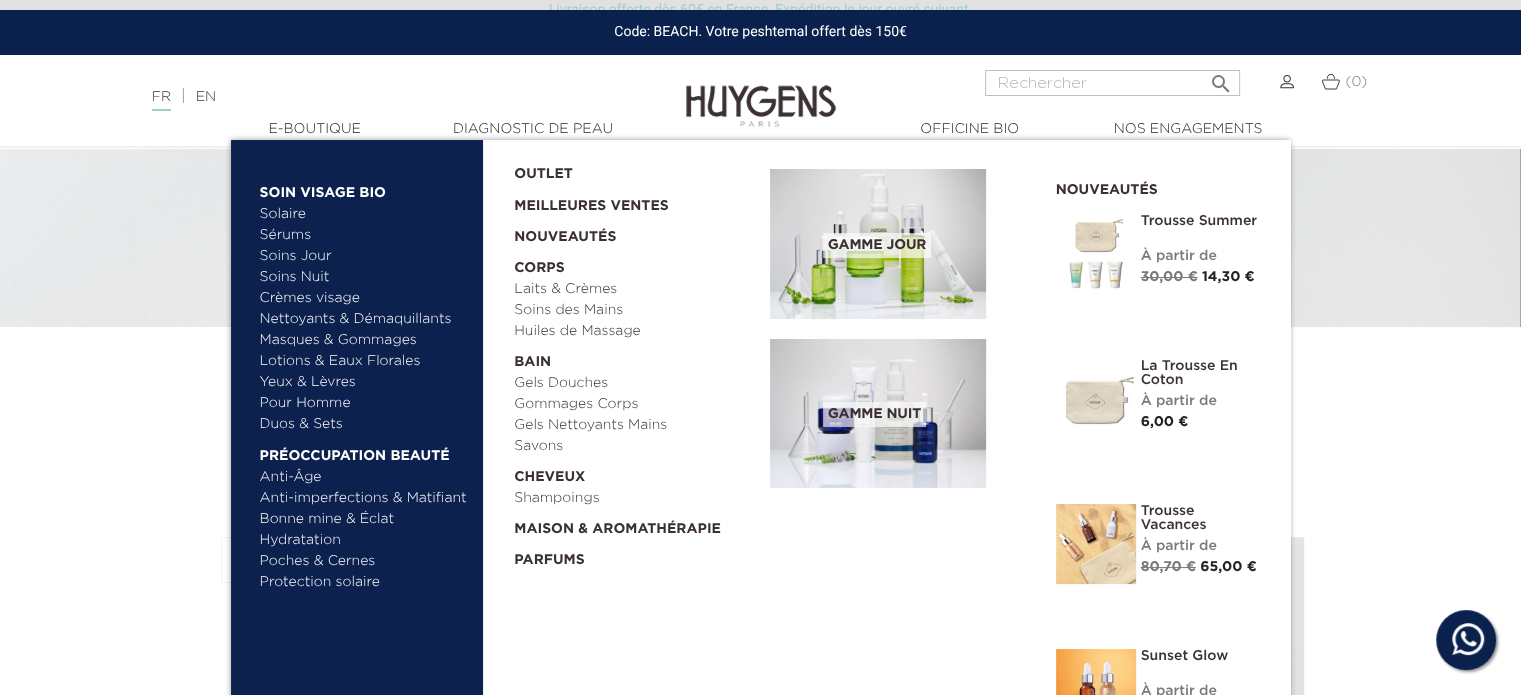 click on "Soins Jour" at bounding box center (364, 256) 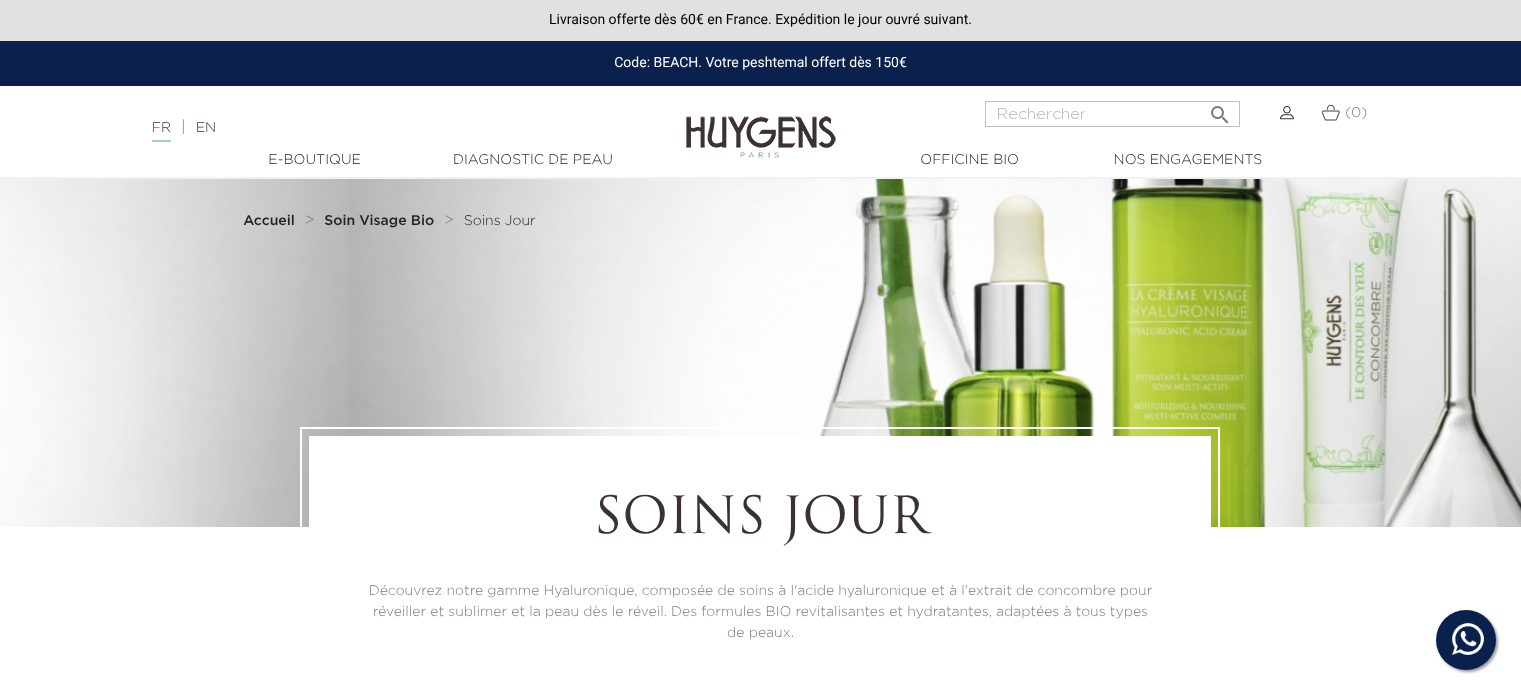 scroll, scrollTop: 0, scrollLeft: 0, axis: both 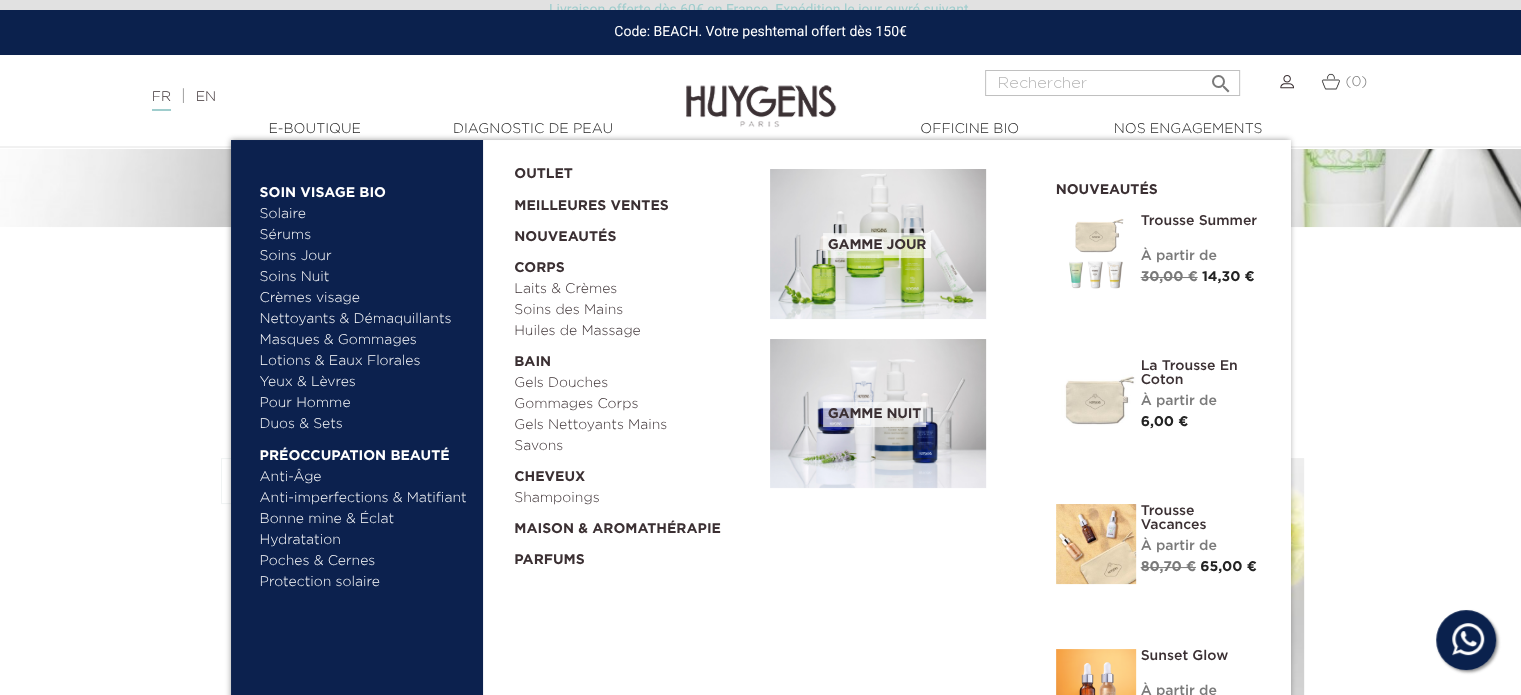 click on "Soins Nuit" at bounding box center (355, 277) 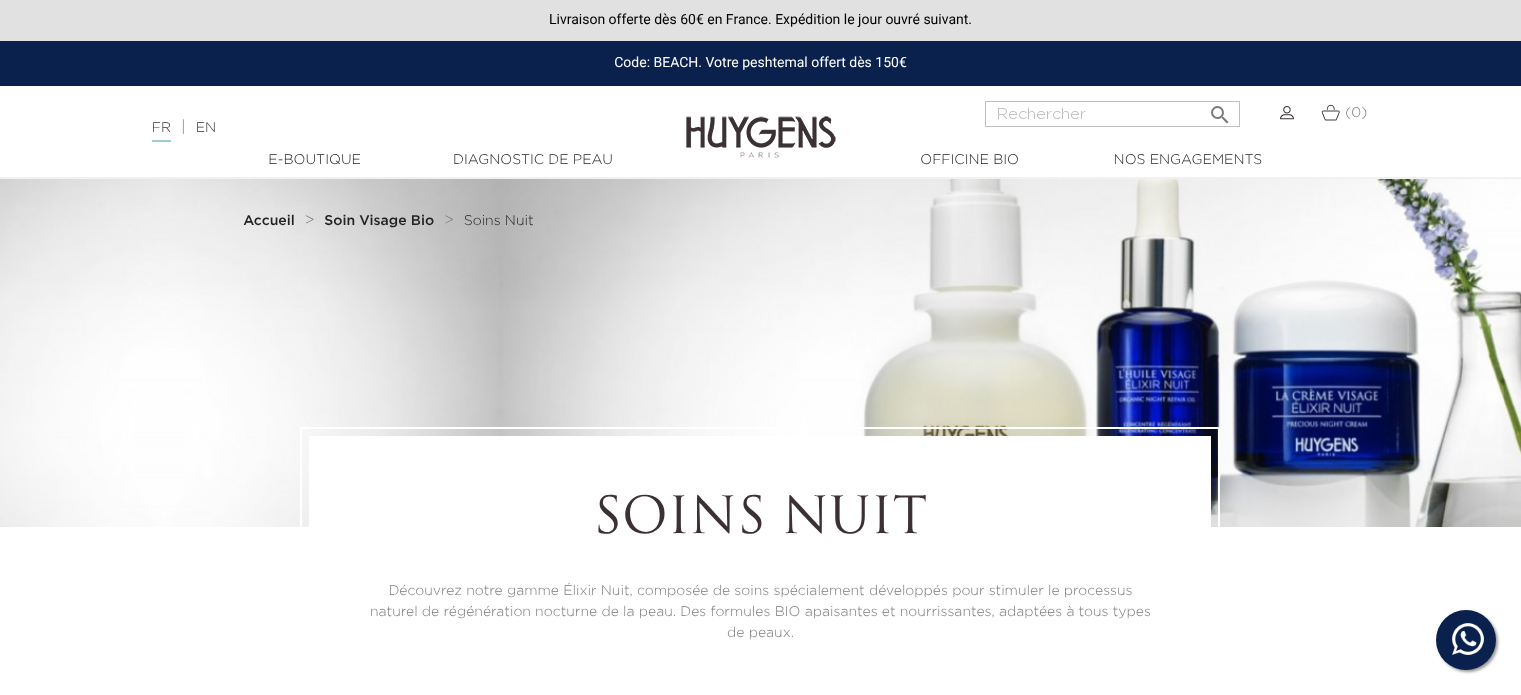 scroll, scrollTop: 0, scrollLeft: 0, axis: both 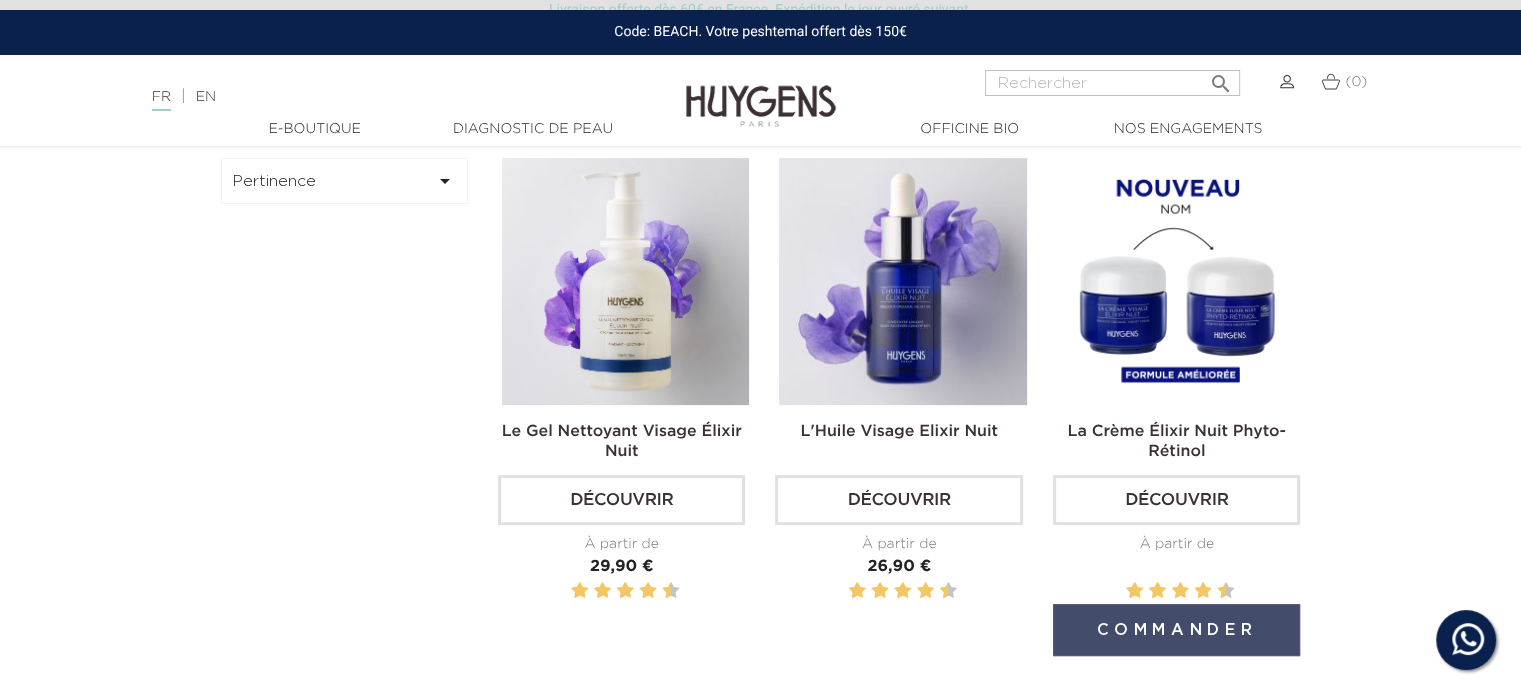 click on "Commander" at bounding box center [1176, 630] 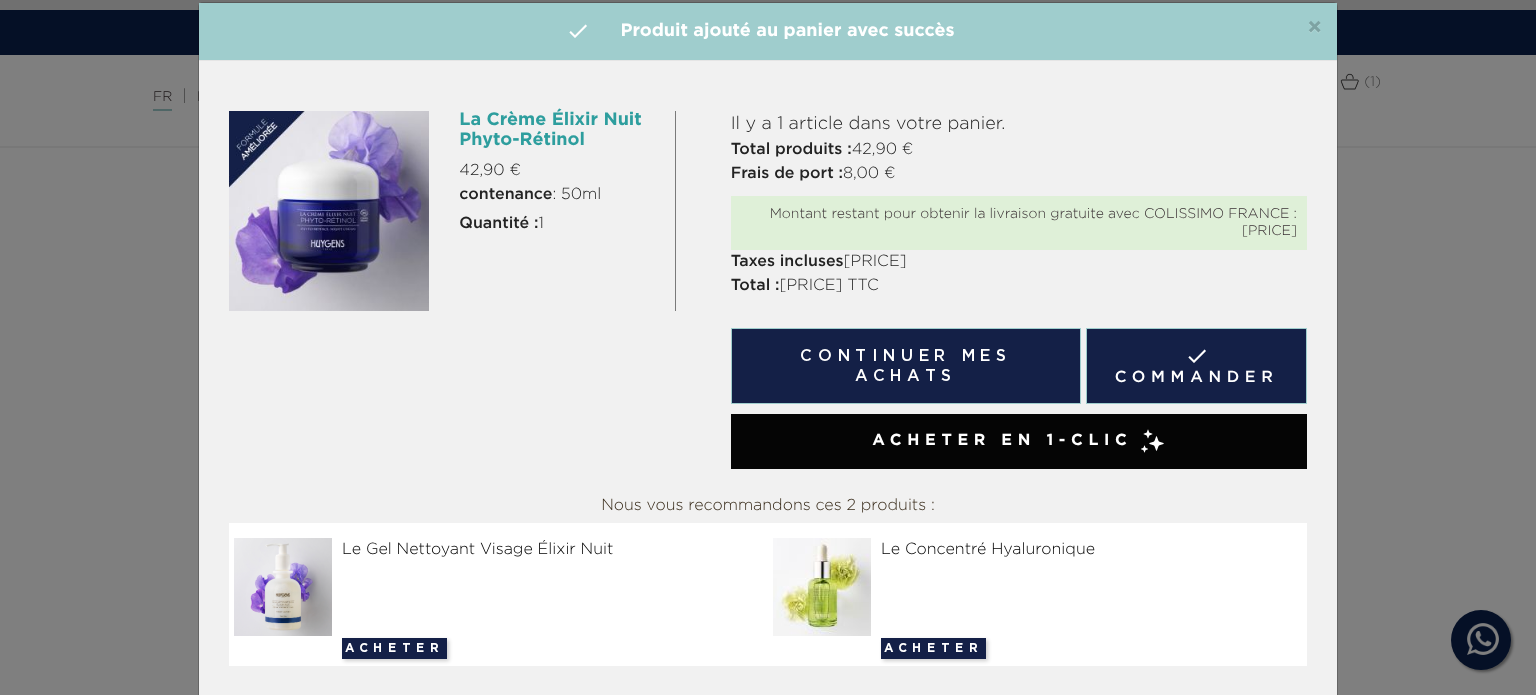 scroll, scrollTop: 0, scrollLeft: 0, axis: both 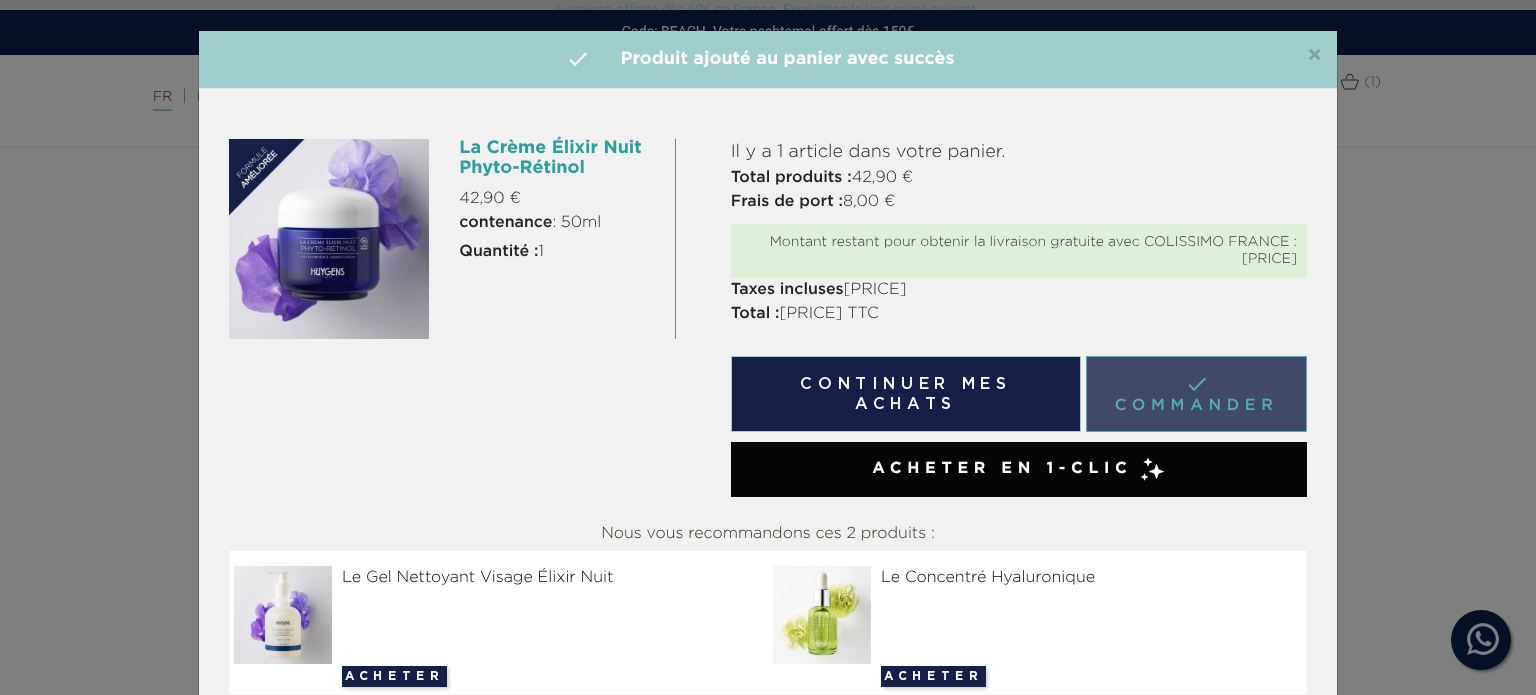 click on " Commander" at bounding box center (1196, 394) 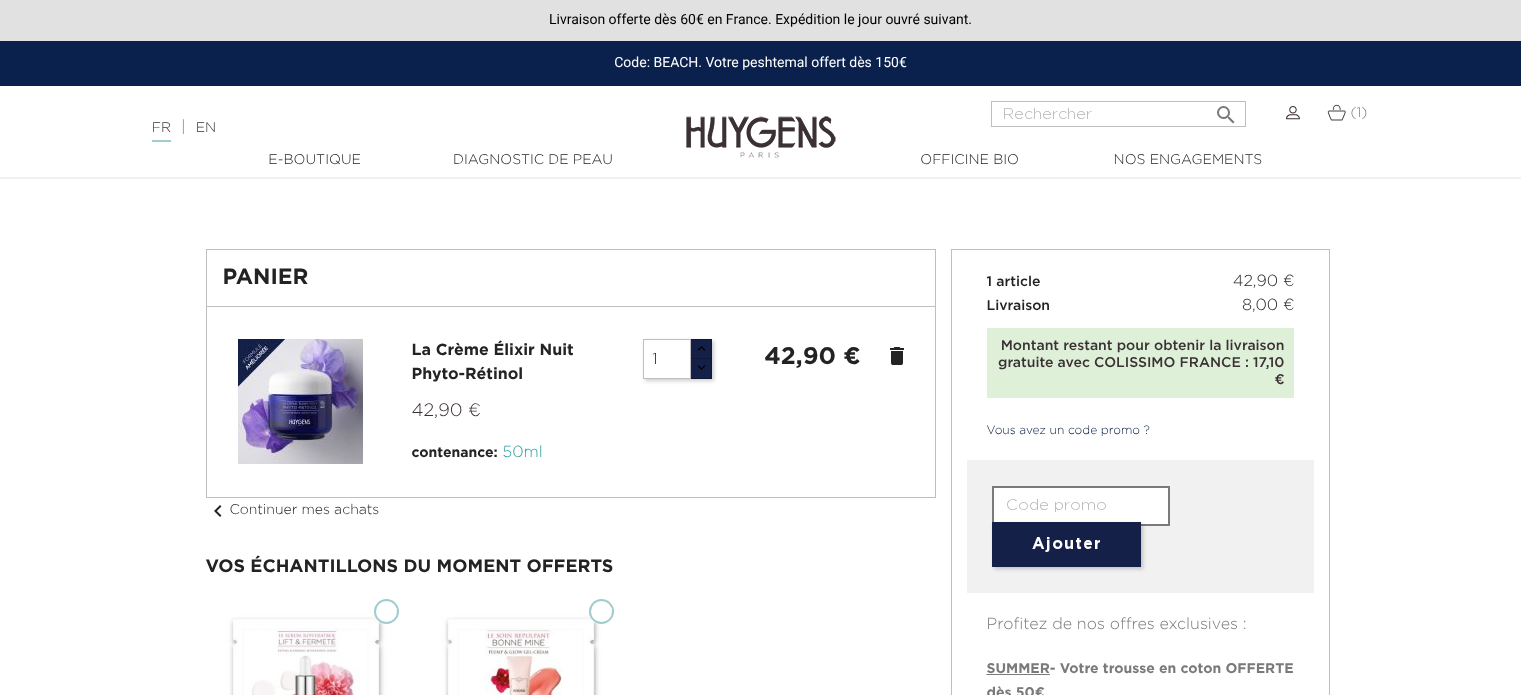 scroll, scrollTop: 0, scrollLeft: 0, axis: both 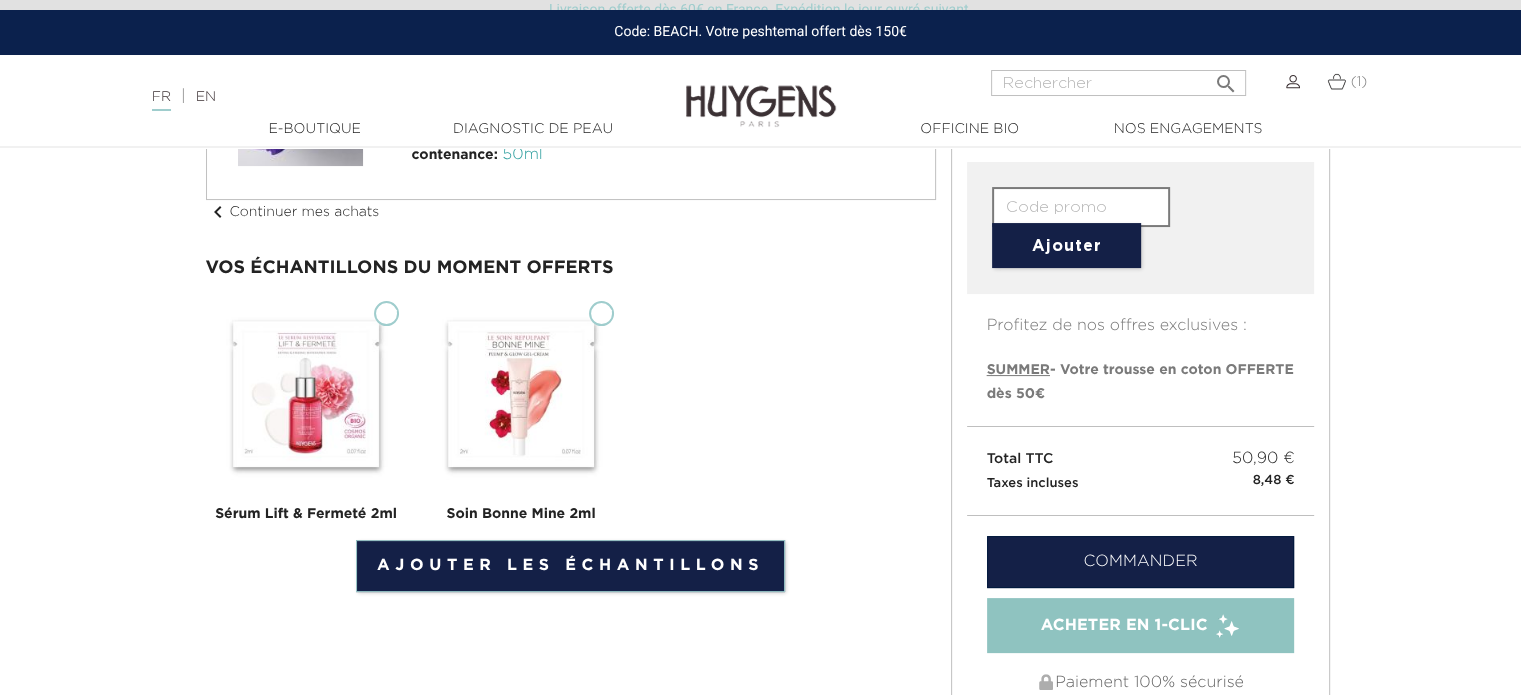click on "Sérum Lift & Fermeté 2ml" at bounding box center (386, 313) 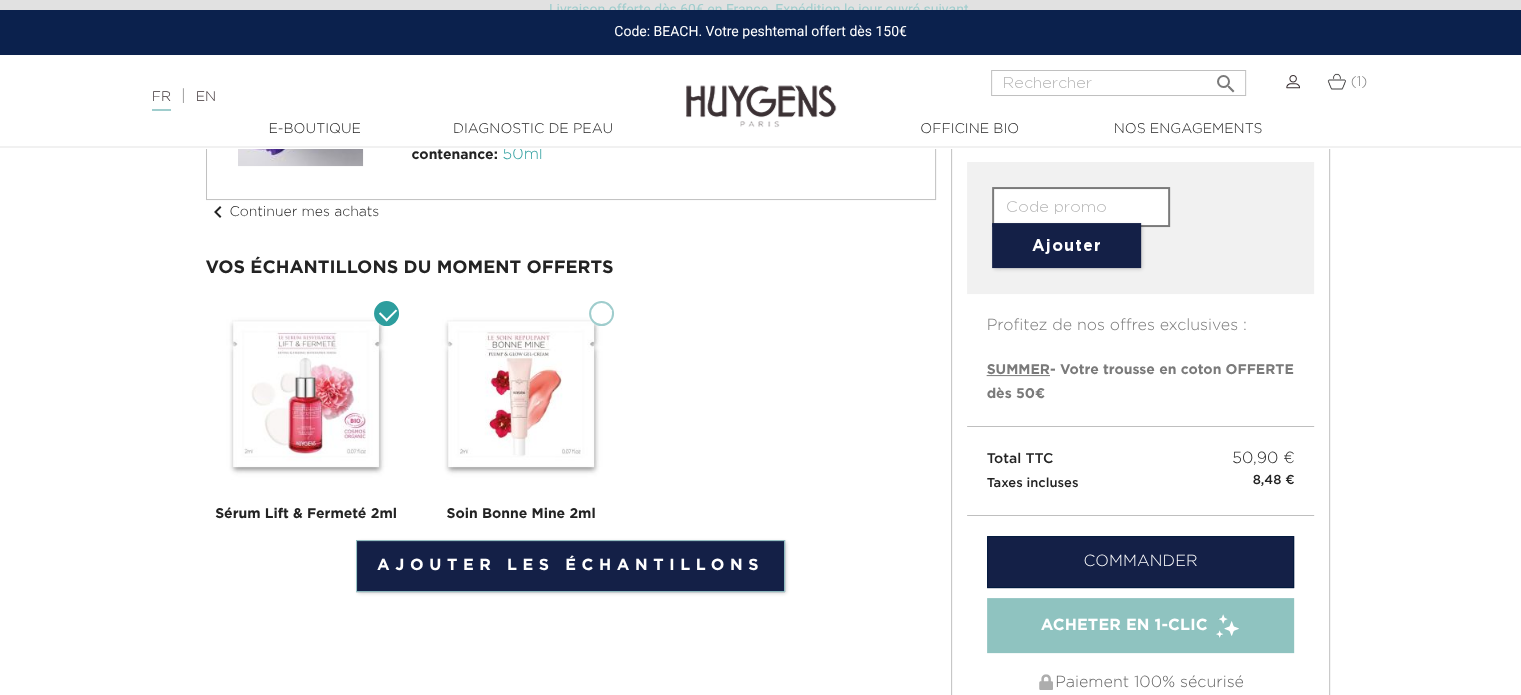 click on "Soin Bonne Mine 2ml" at bounding box center (601, 313) 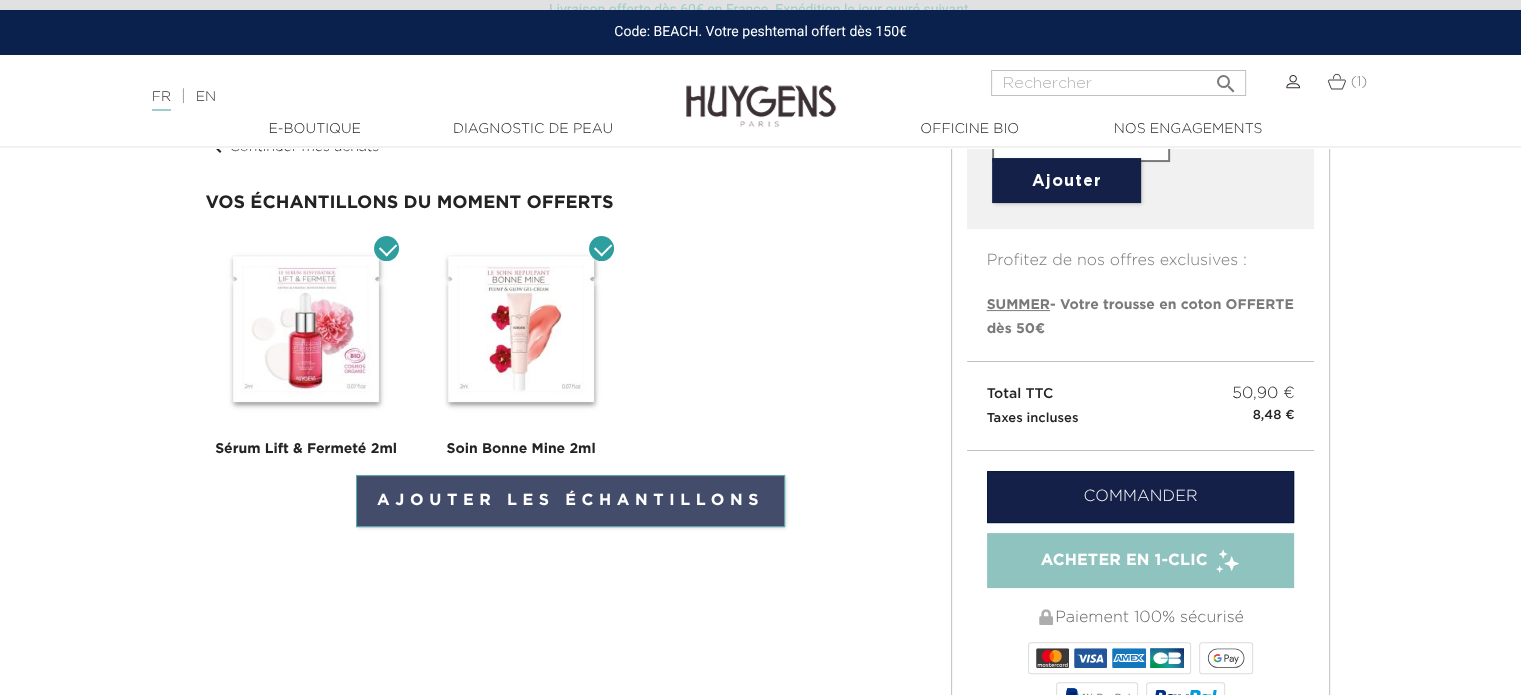 scroll, scrollTop: 400, scrollLeft: 0, axis: vertical 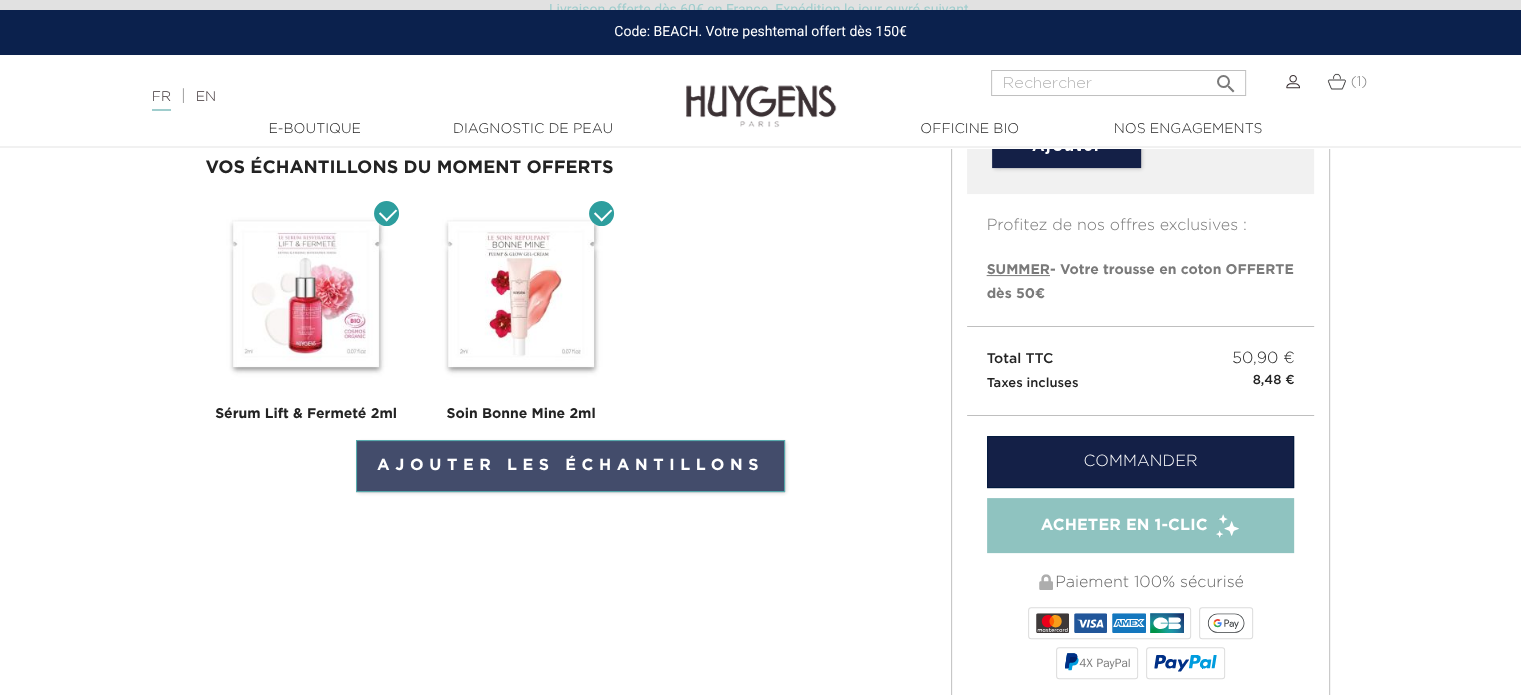 click on "Ajouter les échantillons" at bounding box center [570, 466] 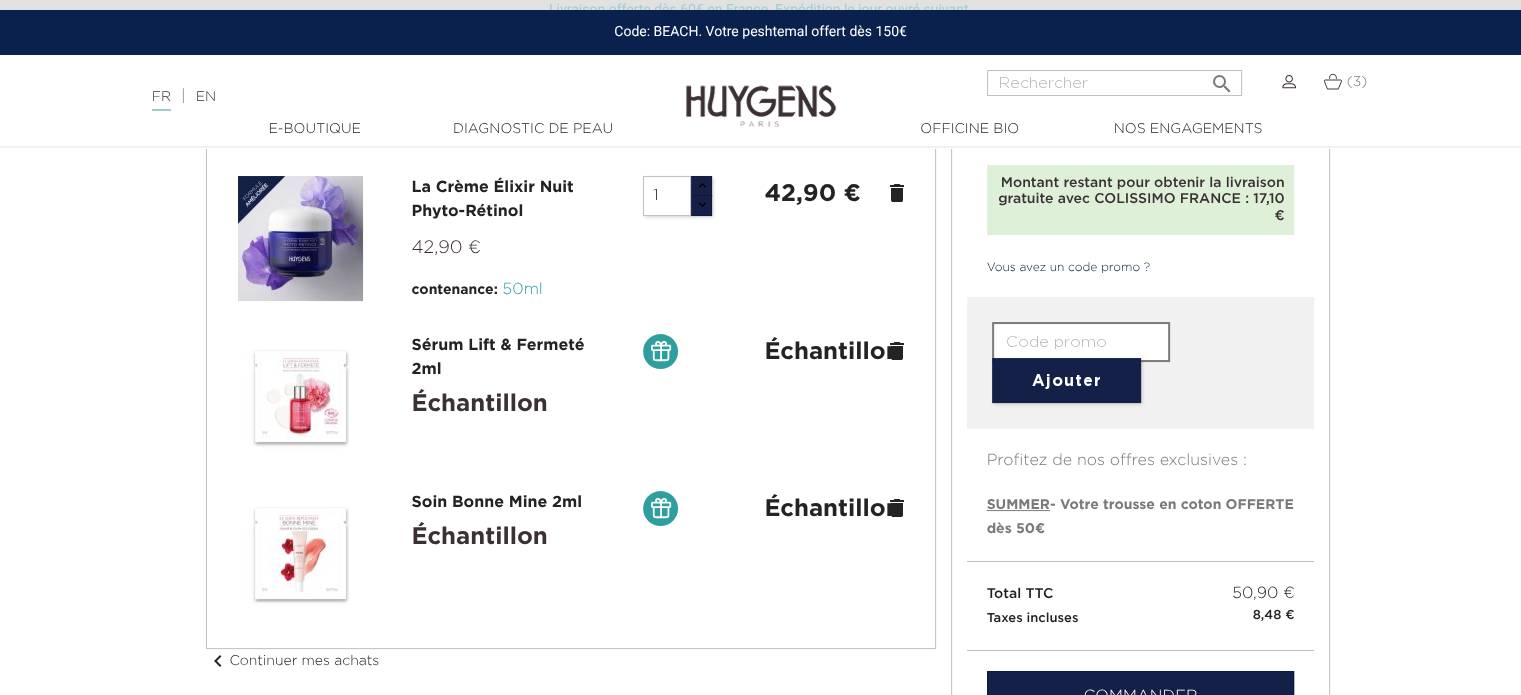 scroll, scrollTop: 200, scrollLeft: 0, axis: vertical 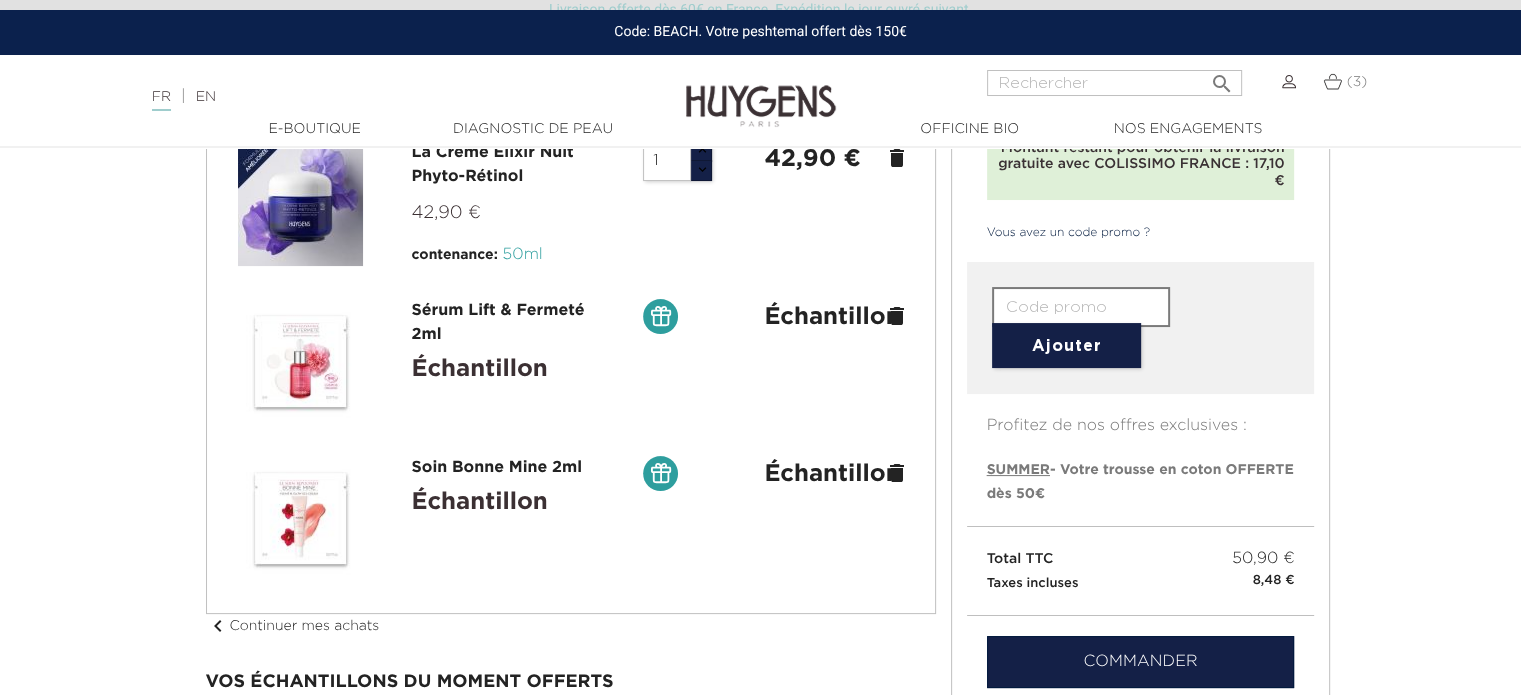click at bounding box center (1081, 307) 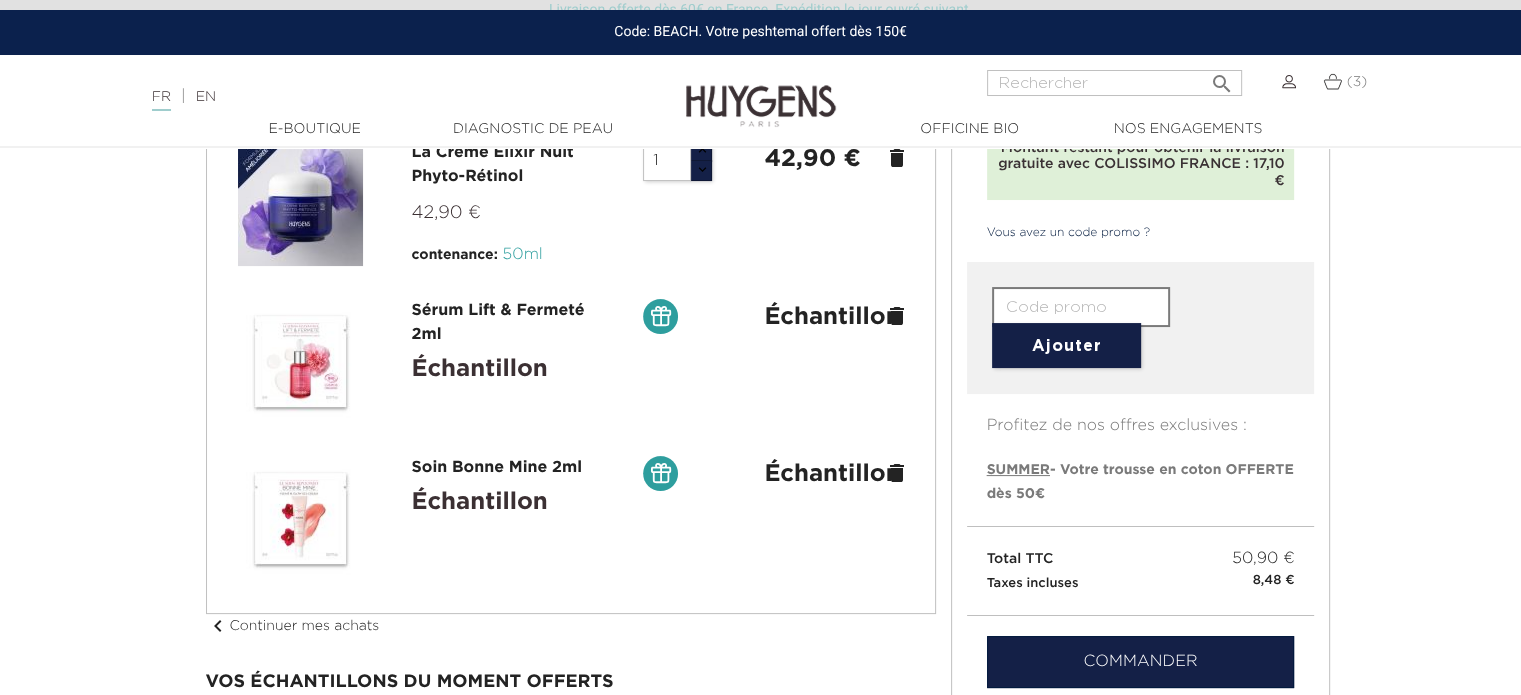 type on "4QRU-MDJV-A3QY-6X8L" 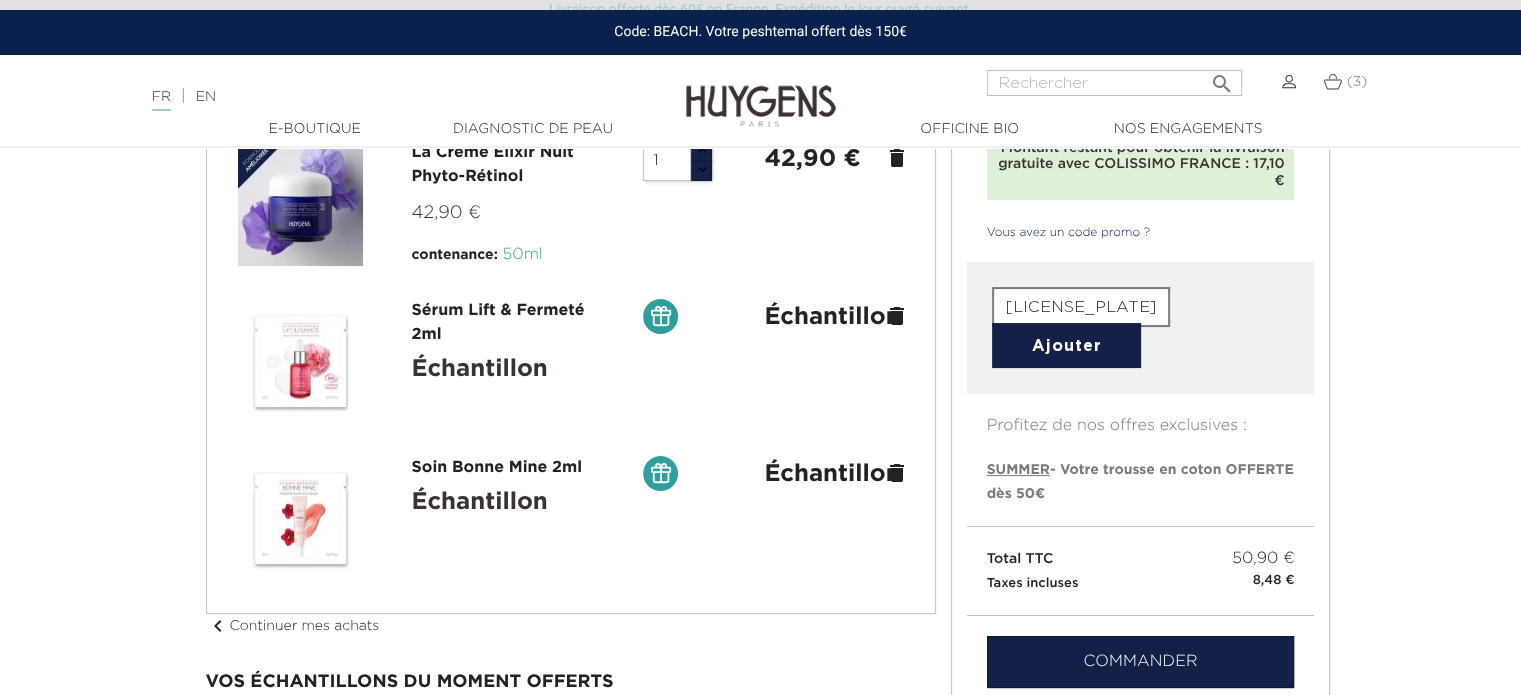click on "Ajouter" at bounding box center (1066, 345) 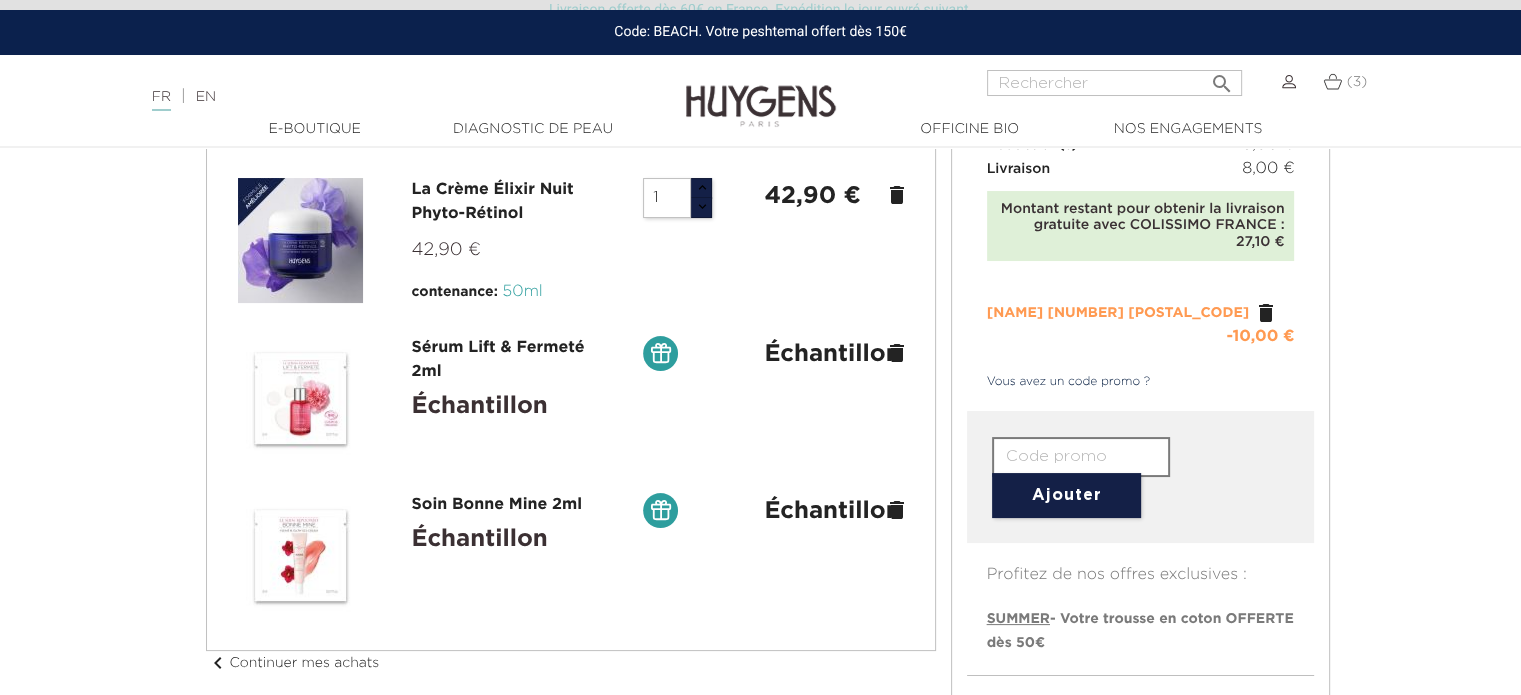 scroll, scrollTop: 0, scrollLeft: 0, axis: both 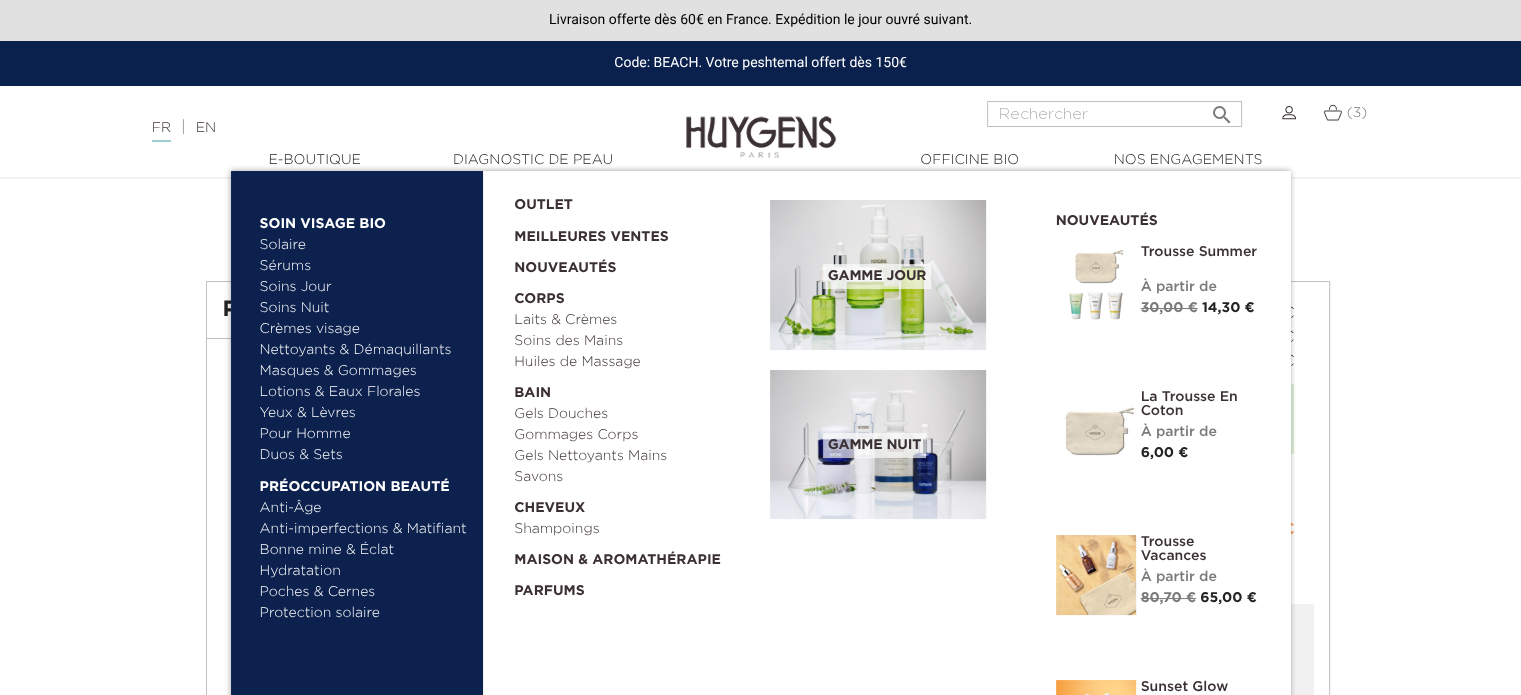 click on "Crèmes visage" at bounding box center (364, 329) 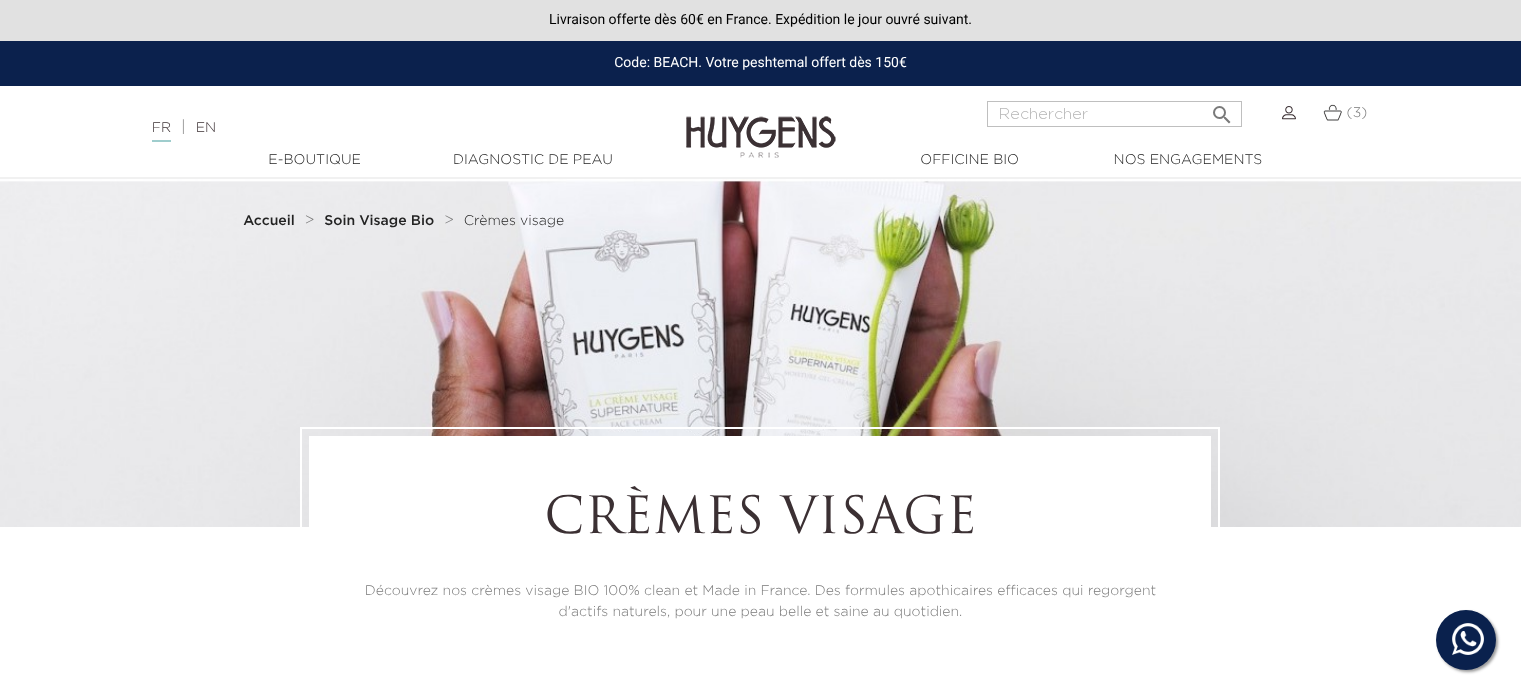 scroll, scrollTop: 0, scrollLeft: 0, axis: both 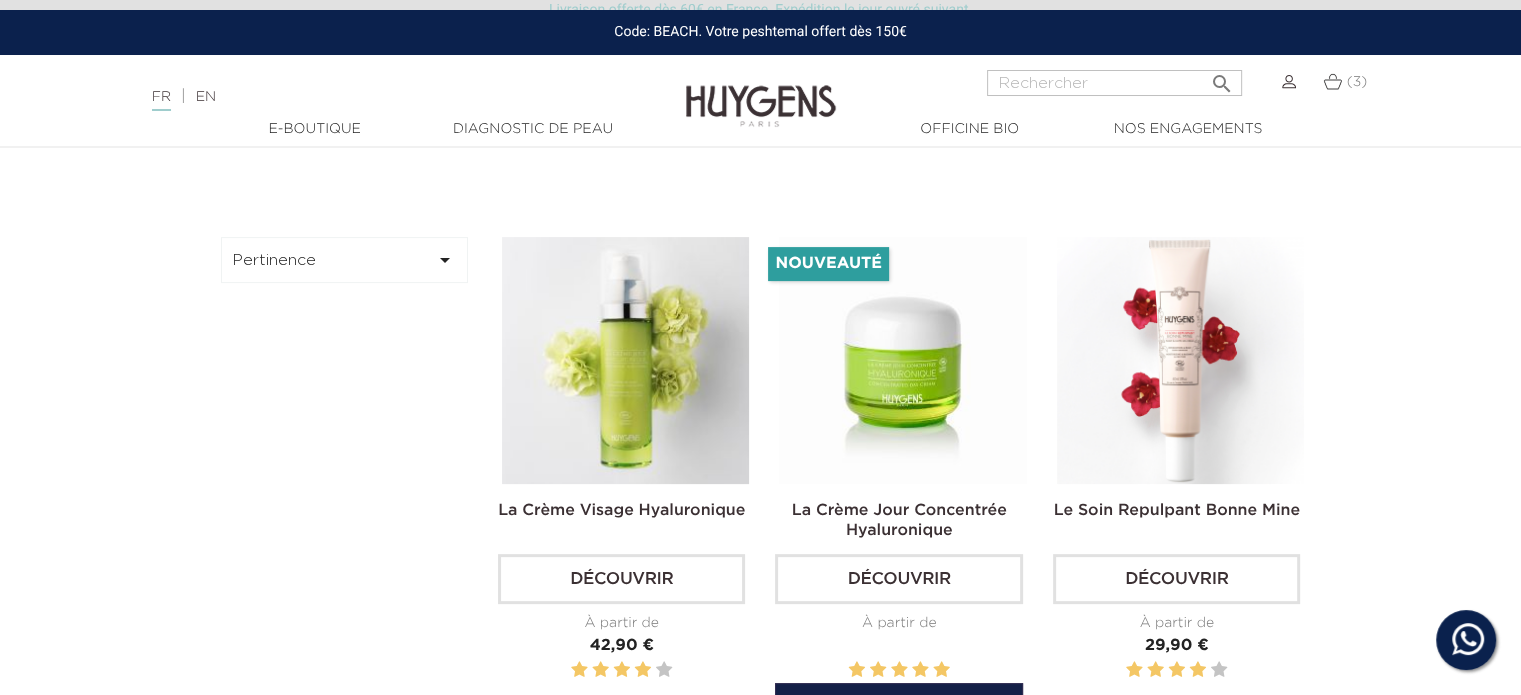 click at bounding box center [902, 360] 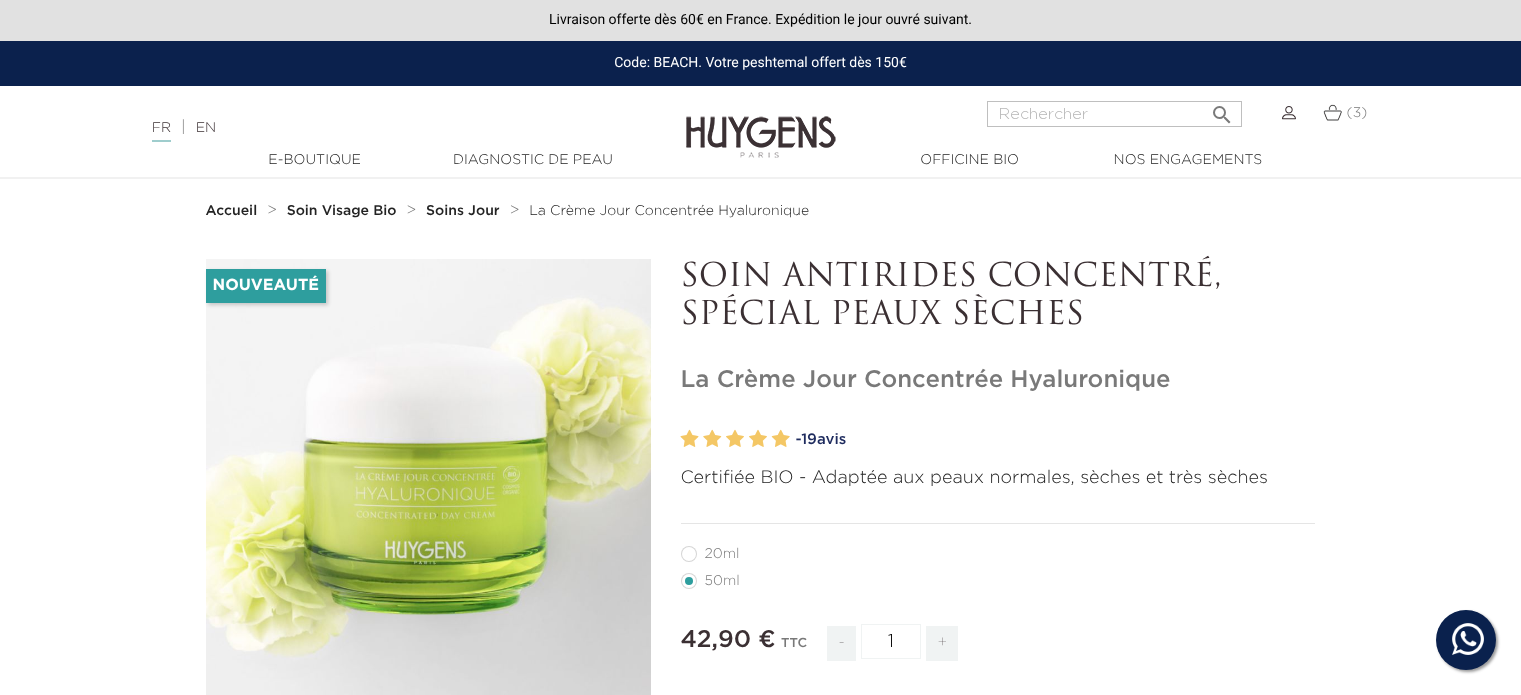 scroll, scrollTop: 0, scrollLeft: 0, axis: both 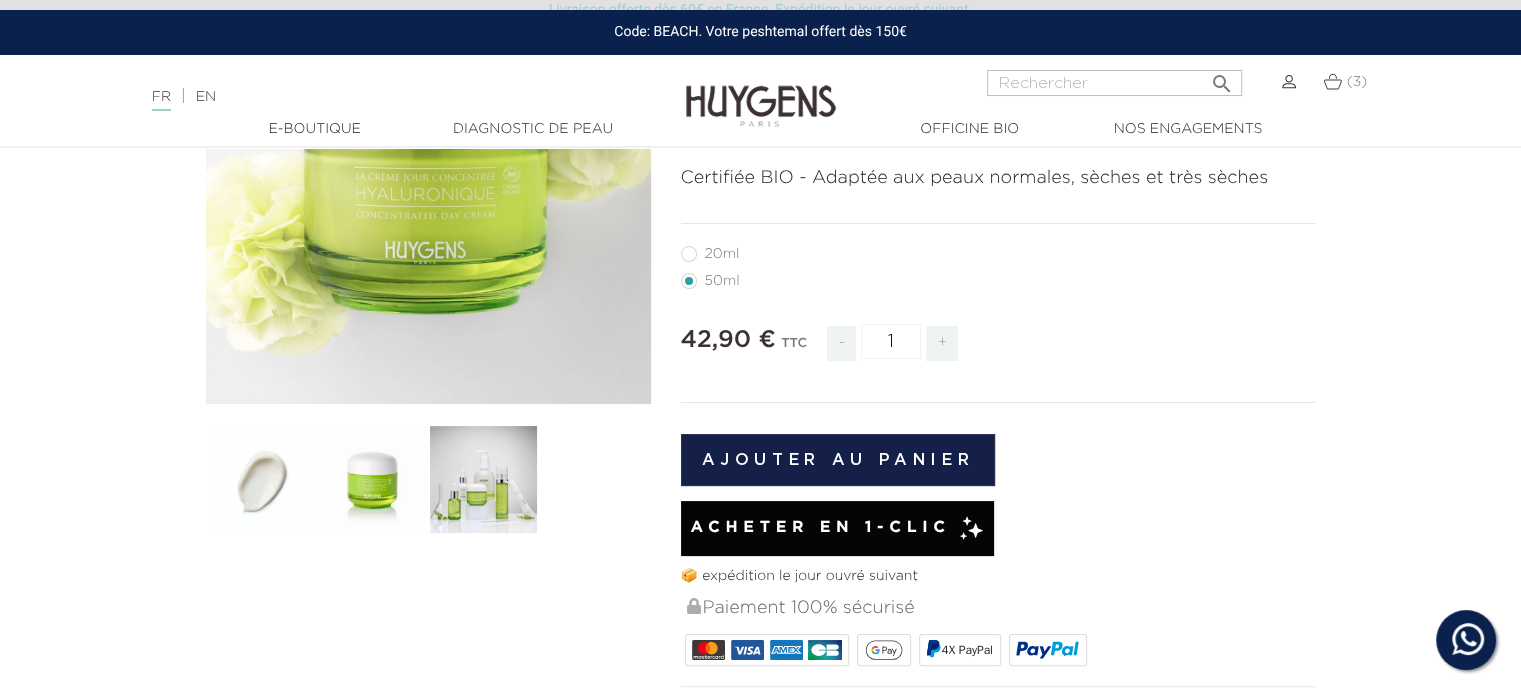 click on "20ml" at bounding box center (722, 254) 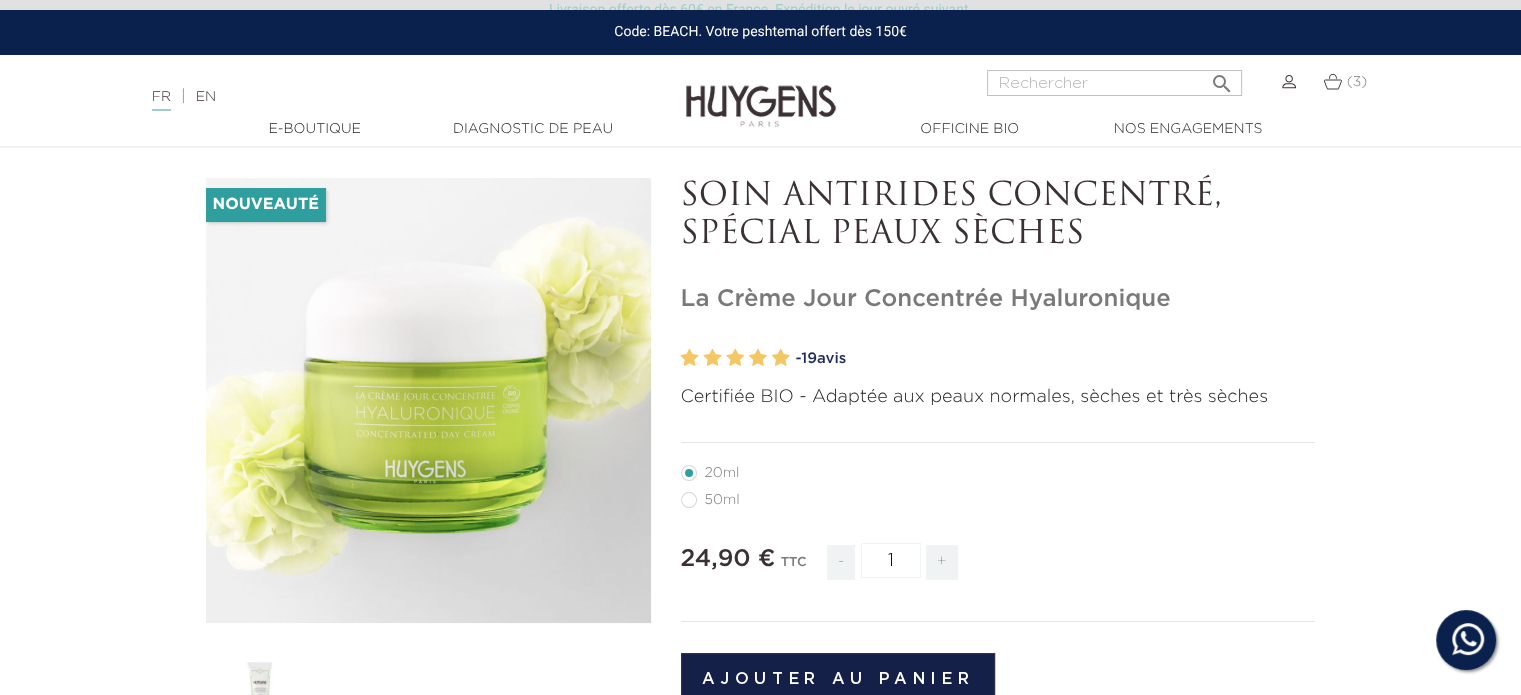 scroll, scrollTop: 0, scrollLeft: 0, axis: both 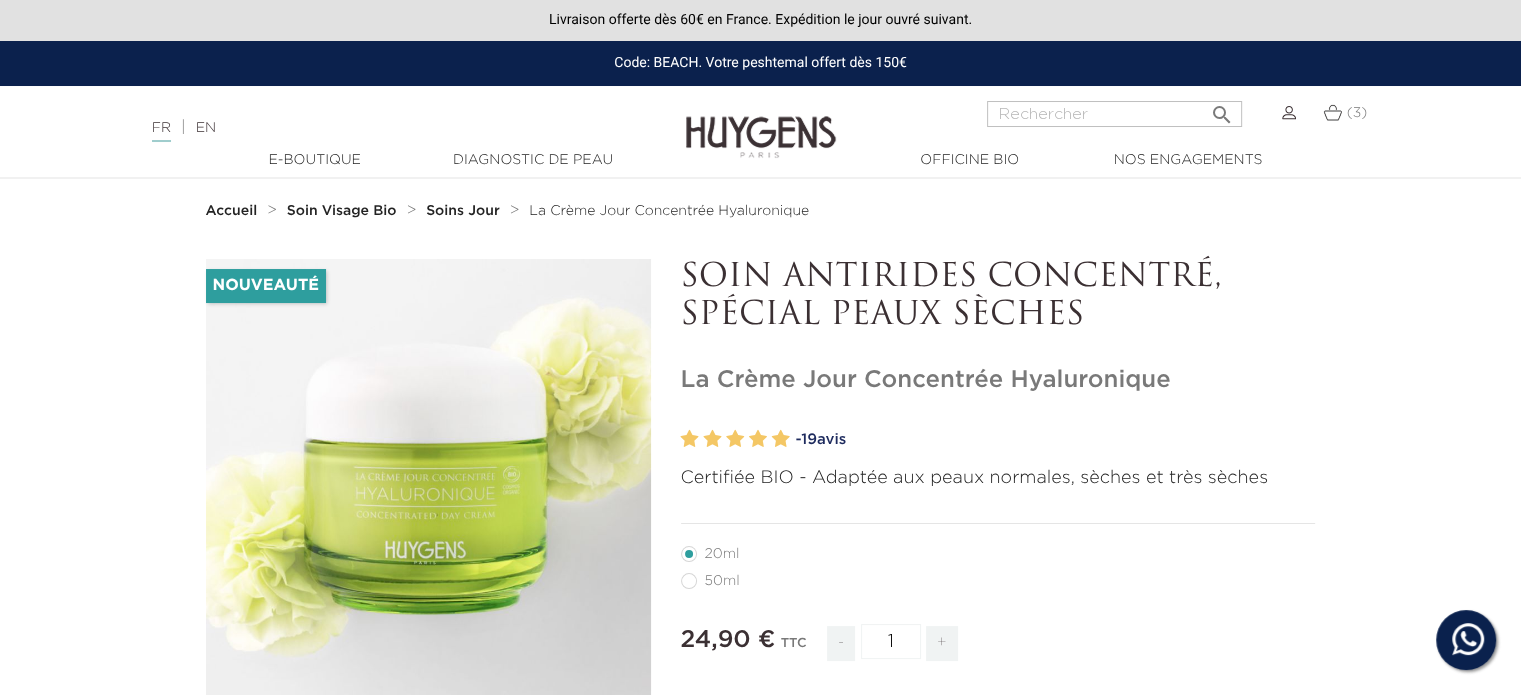 click on "Soin Visage Bio" at bounding box center [342, 211] 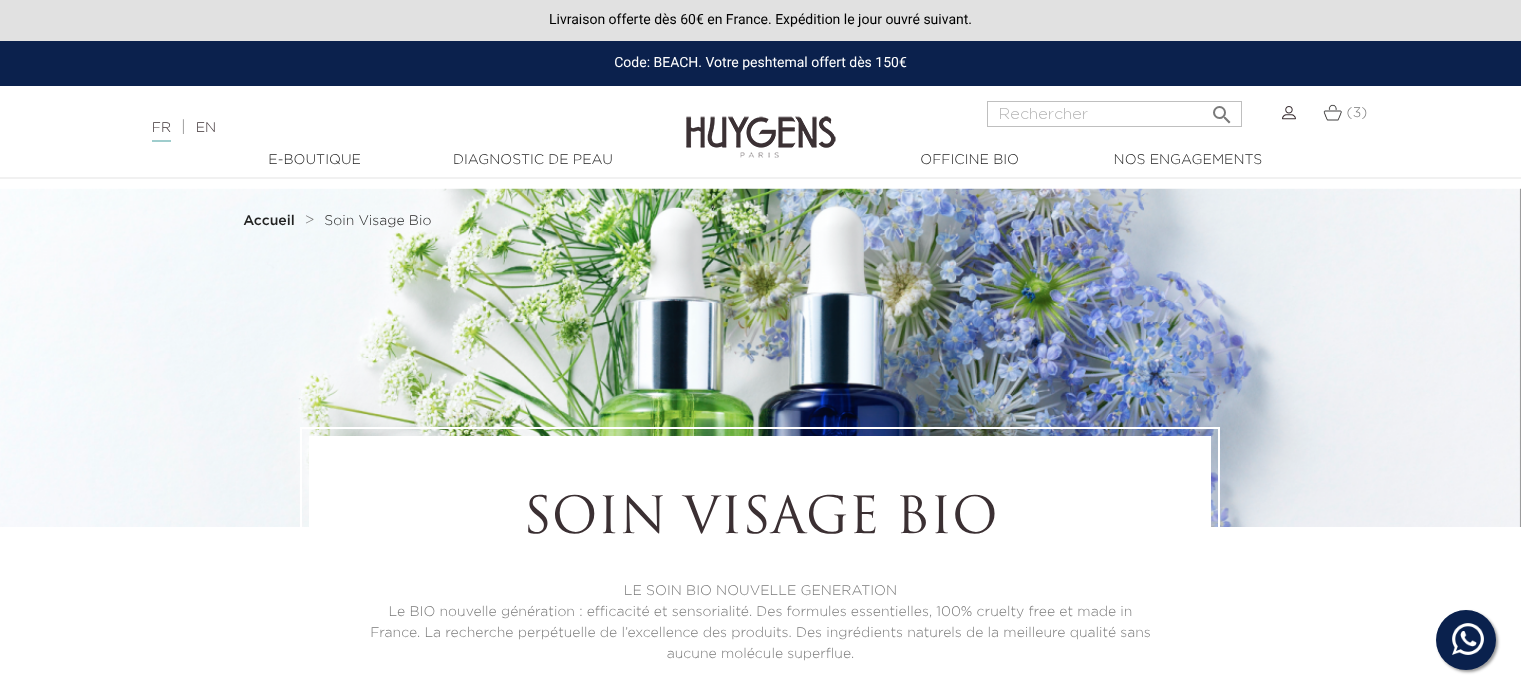 scroll, scrollTop: 0, scrollLeft: 0, axis: both 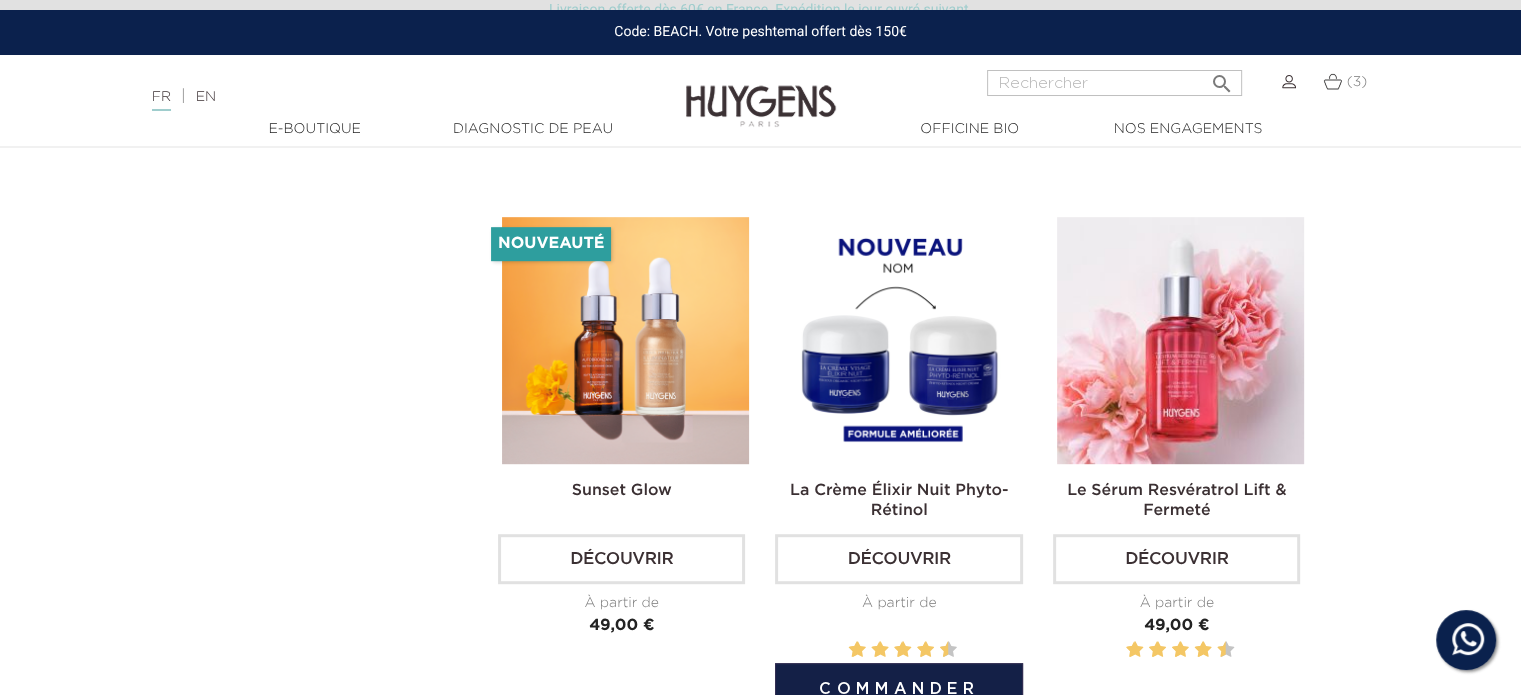 click at bounding box center [902, 340] 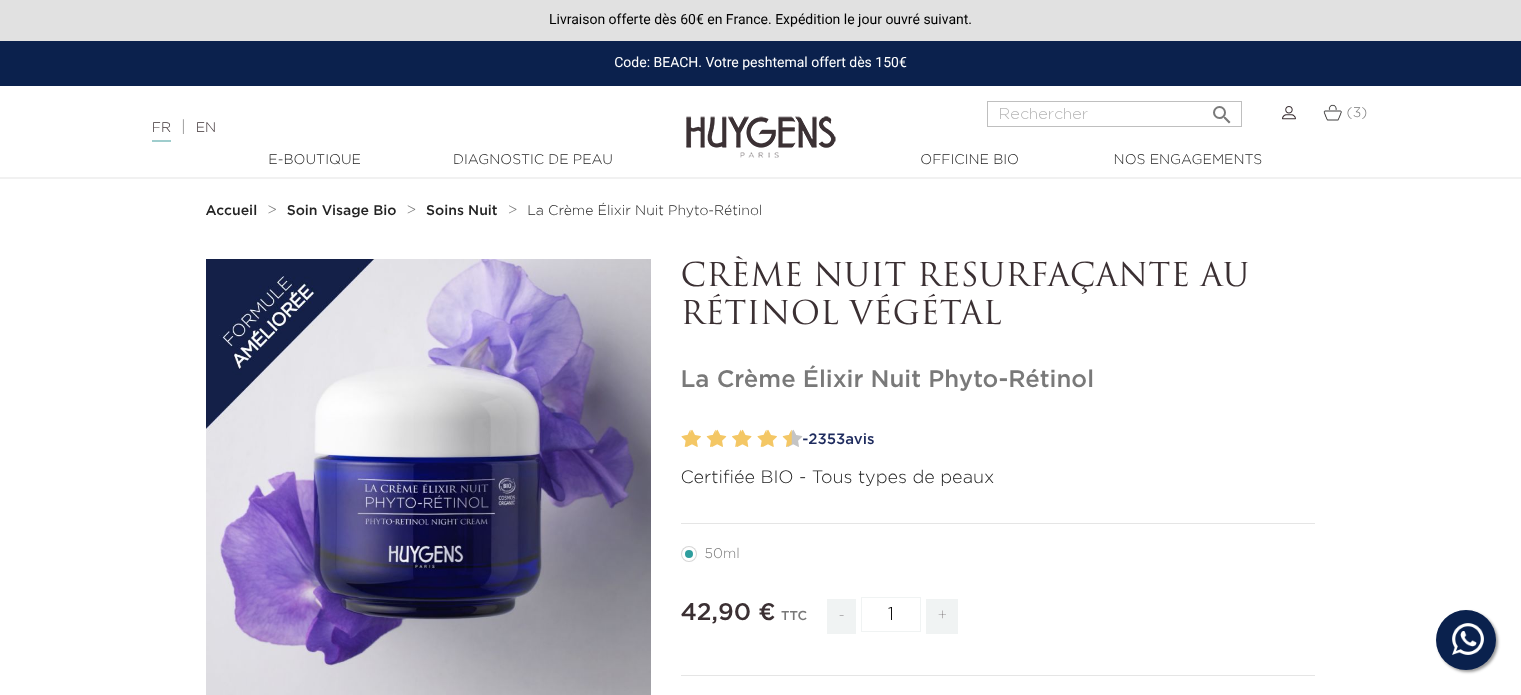 scroll, scrollTop: 0, scrollLeft: 0, axis: both 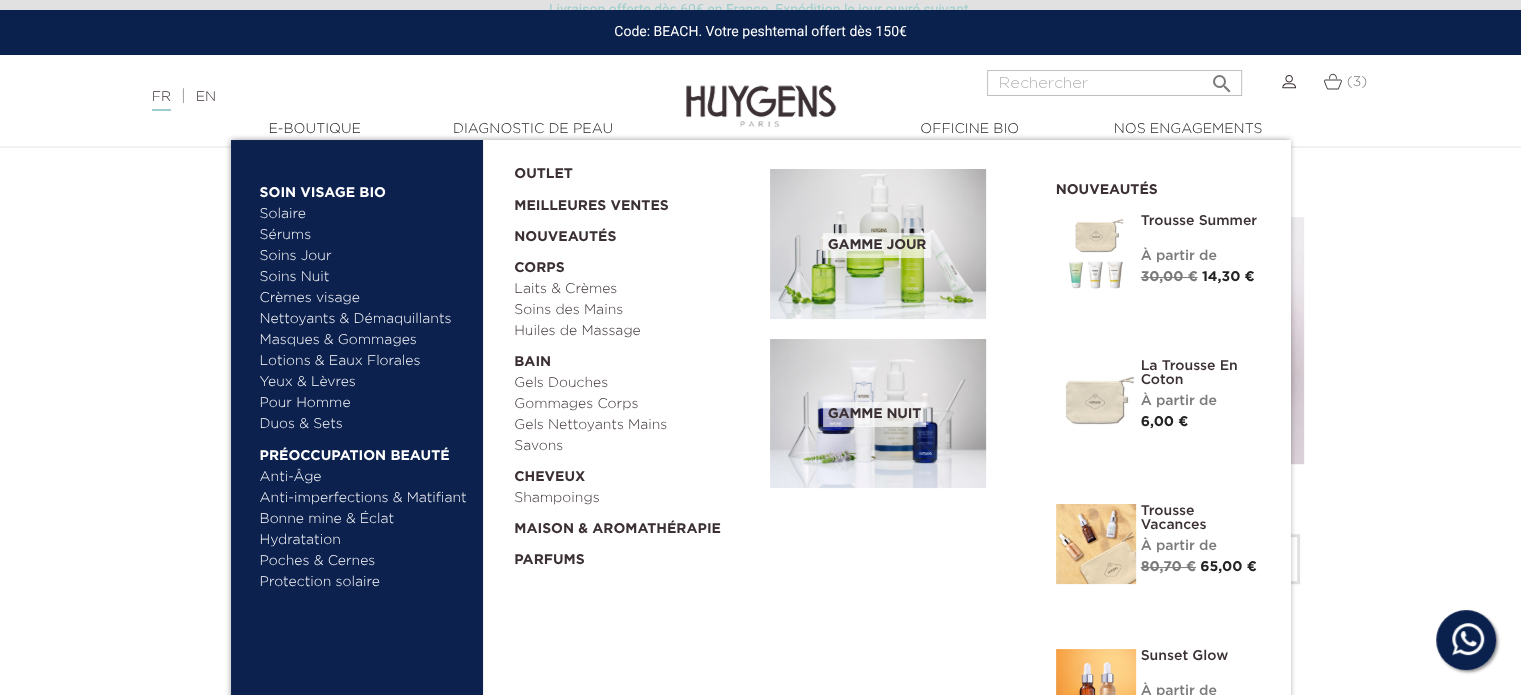 click on "Soins Jour" at bounding box center (364, 256) 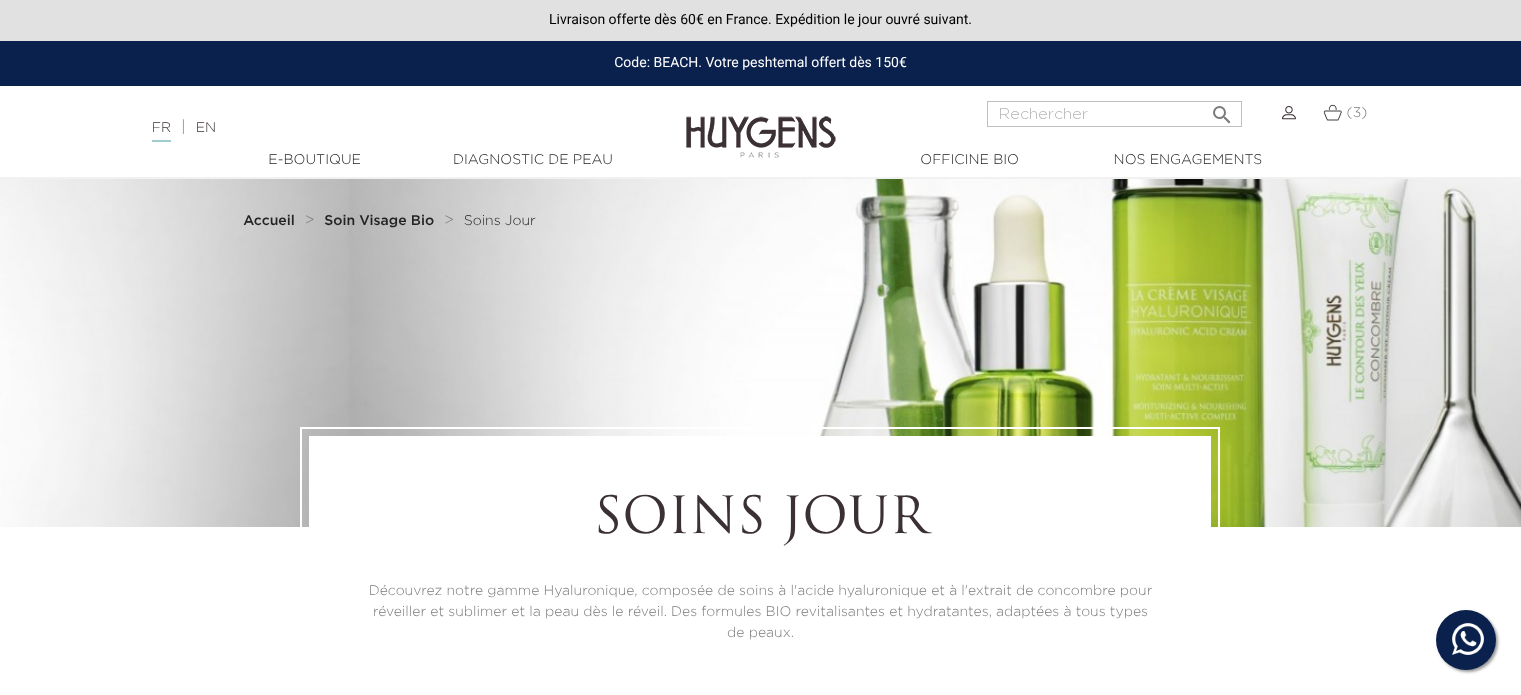 scroll, scrollTop: 0, scrollLeft: 0, axis: both 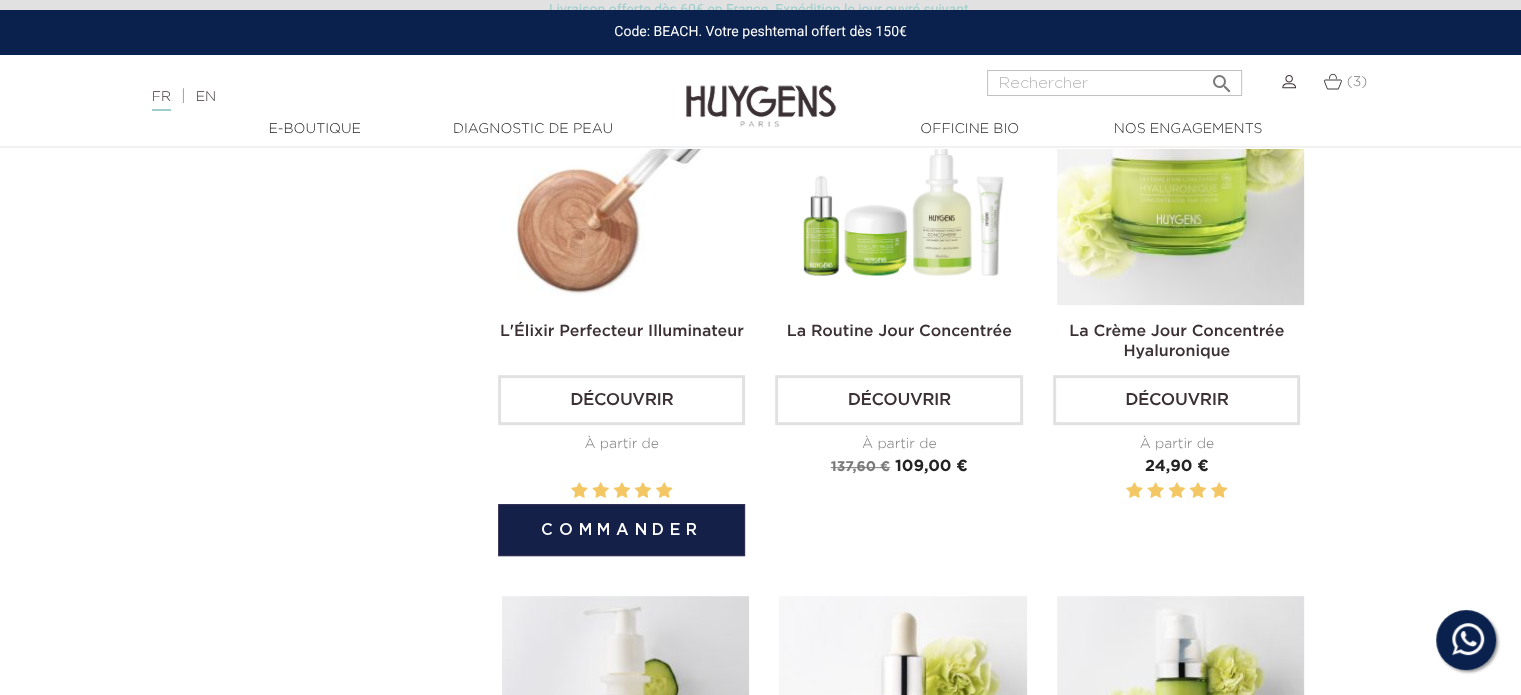 click on "Découvrir" at bounding box center [621, 400] 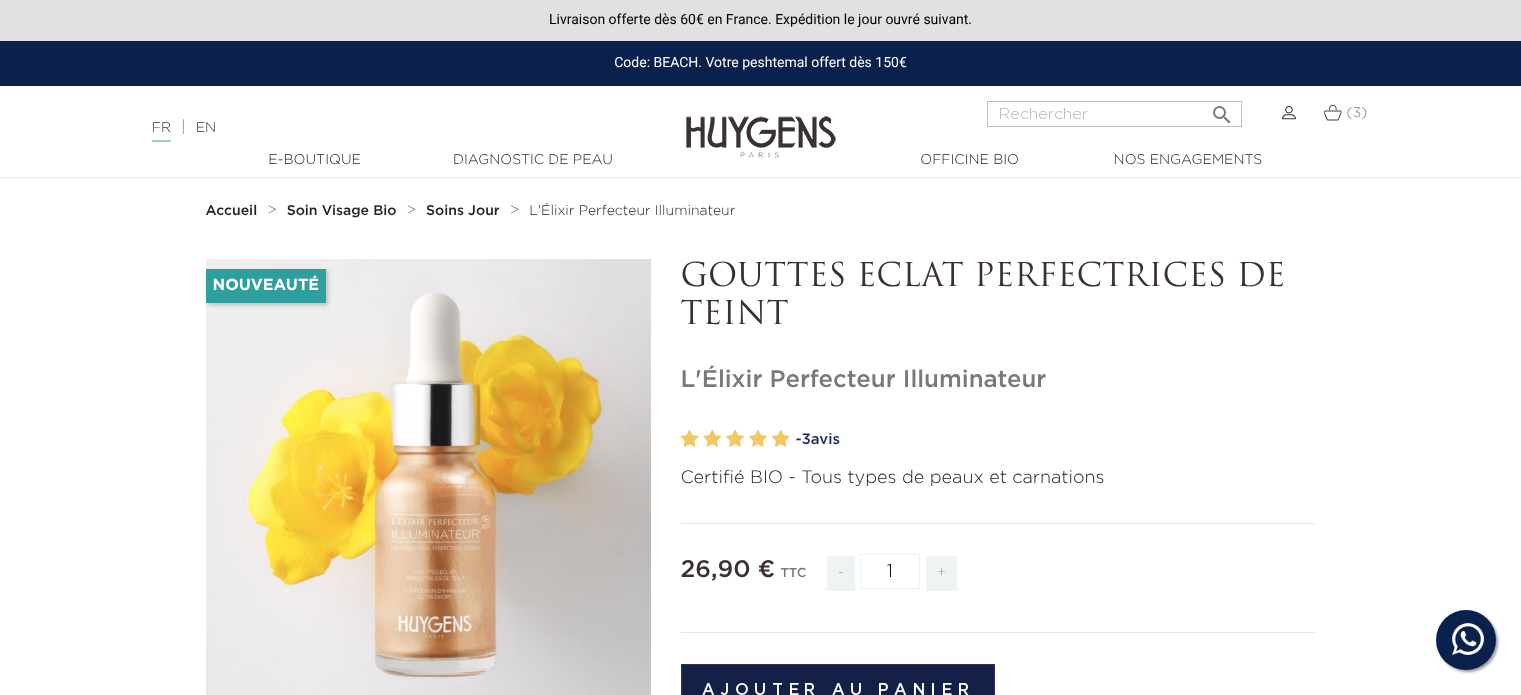 scroll, scrollTop: 0, scrollLeft: 0, axis: both 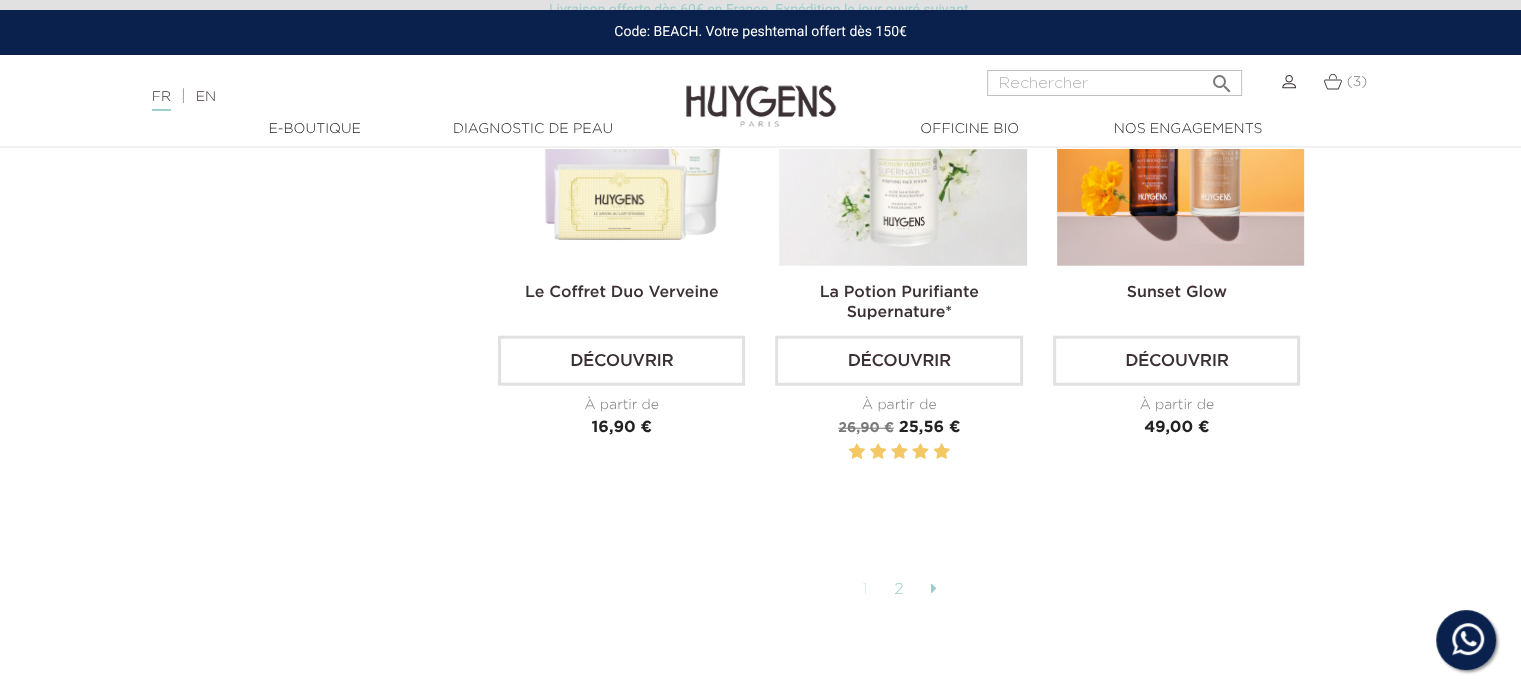 click on "2" at bounding box center [899, 590] 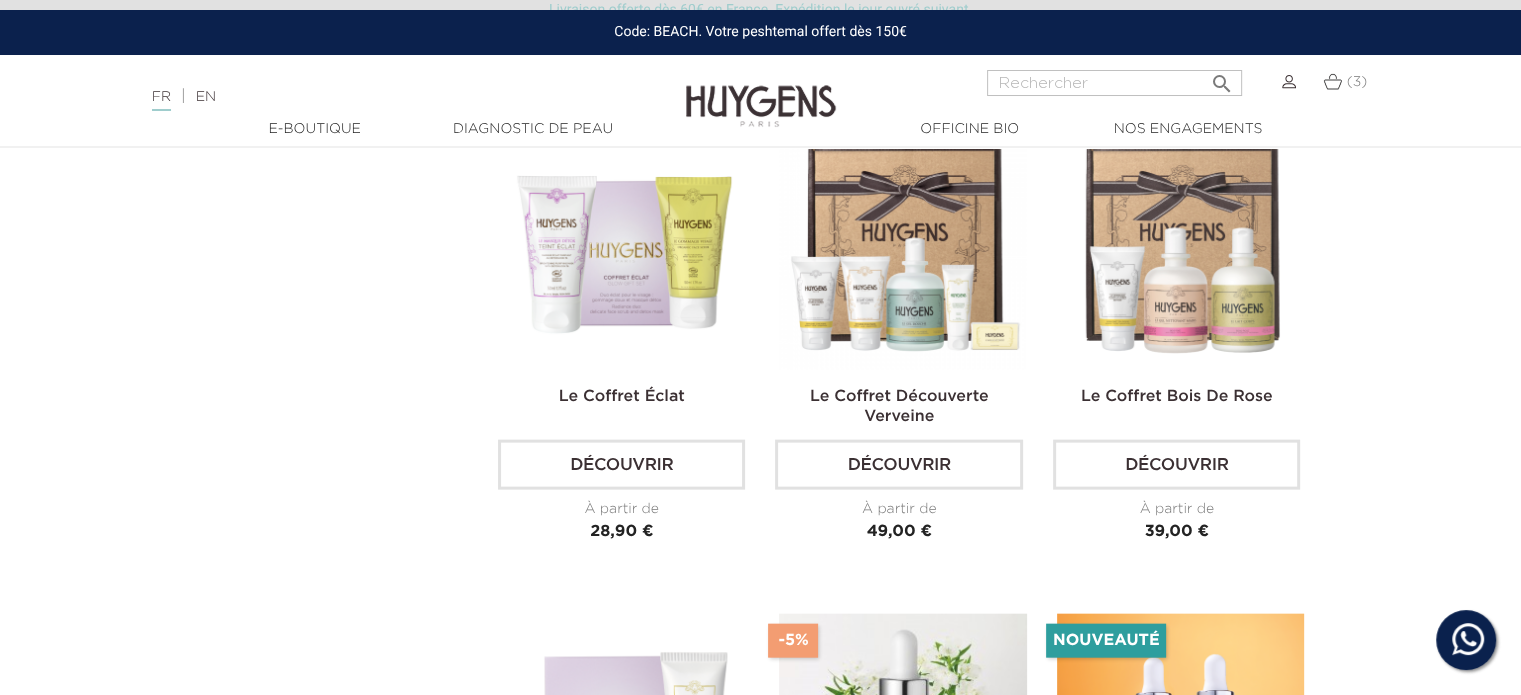 scroll, scrollTop: 4400, scrollLeft: 0, axis: vertical 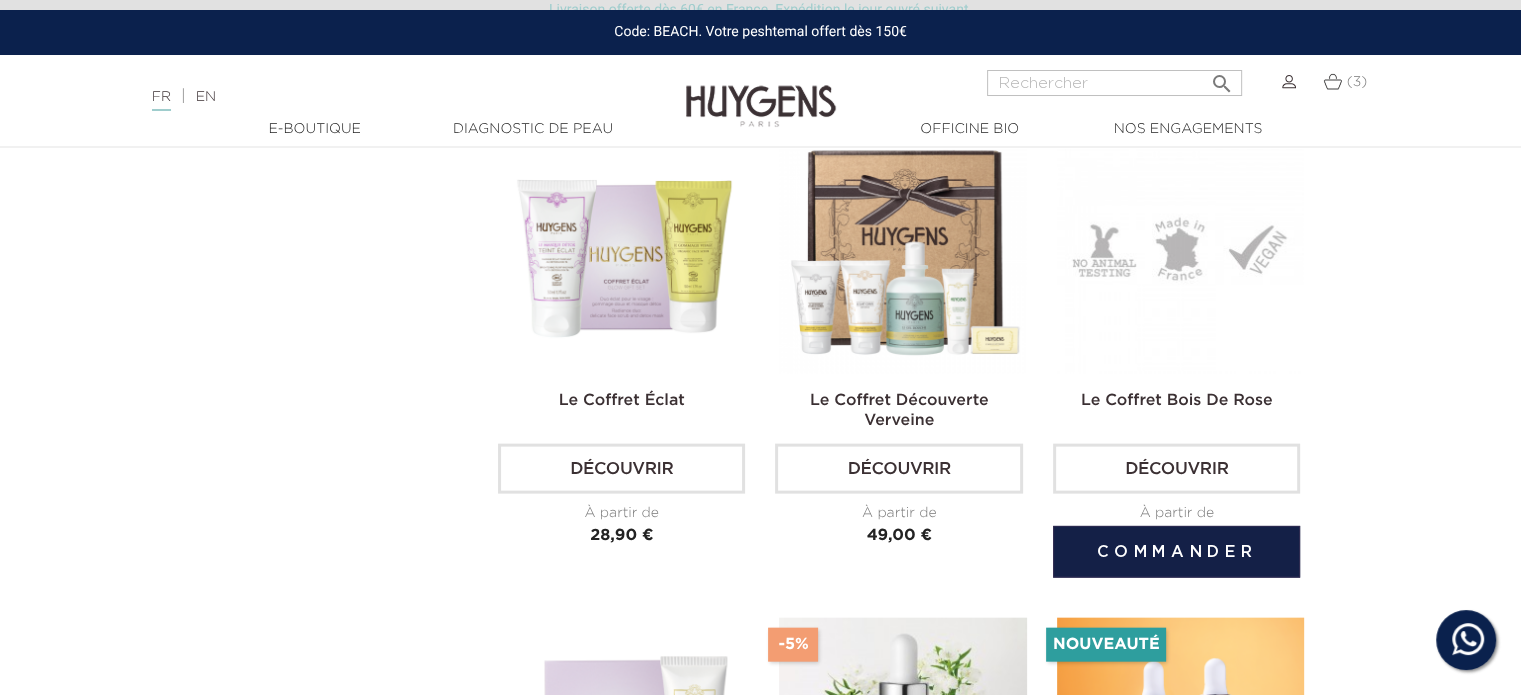 click on "Le Coffret Bois de Rose
Découvrir
À partir de
Prix
39,00 €" at bounding box center [1176, 468] 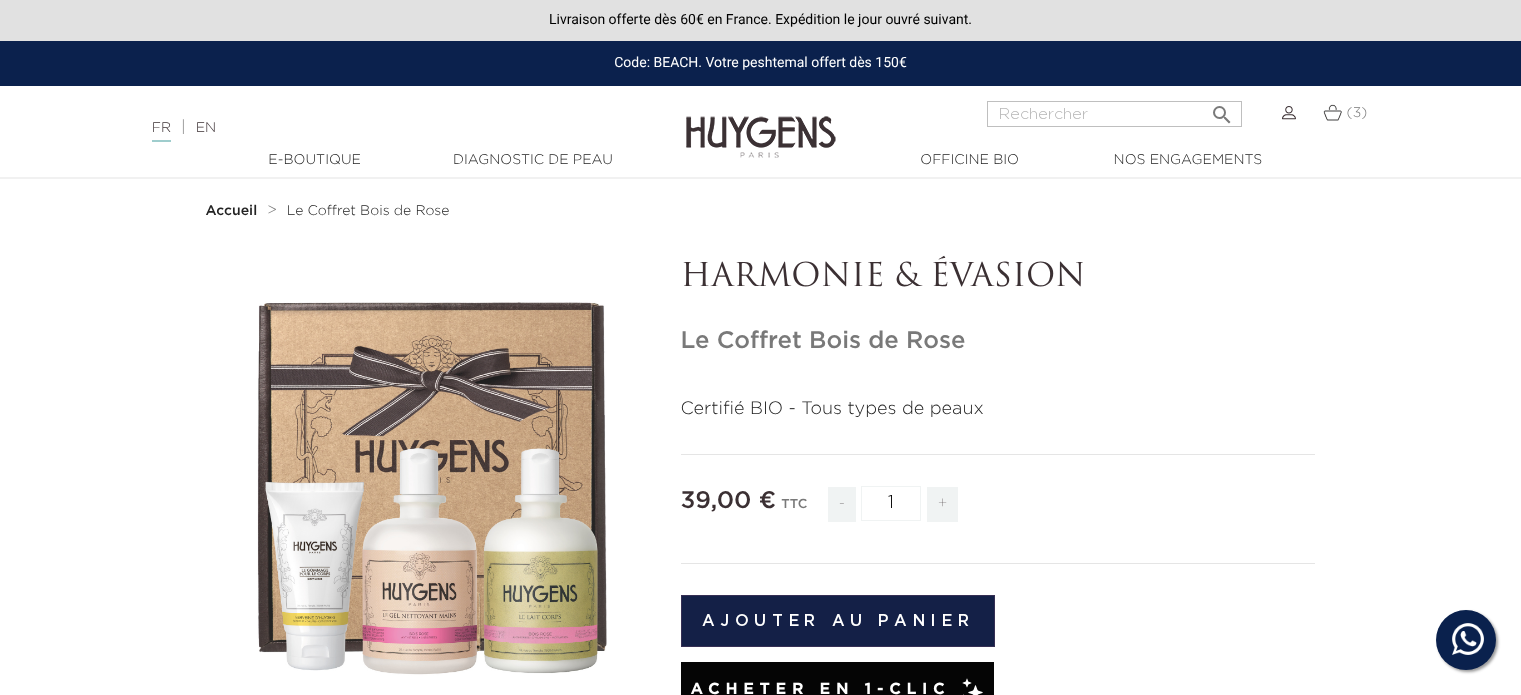 scroll, scrollTop: 0, scrollLeft: 0, axis: both 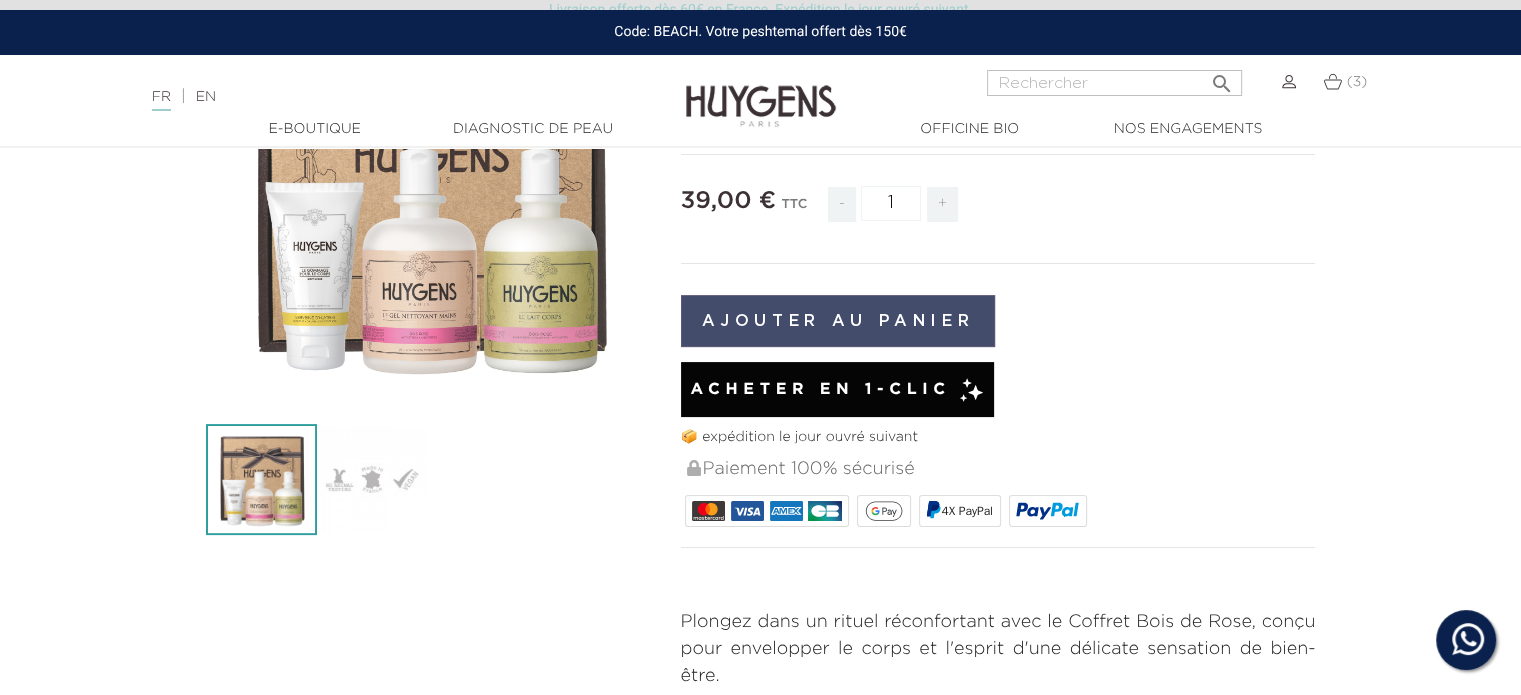 click on "Ajouter au panier" at bounding box center (838, 321) 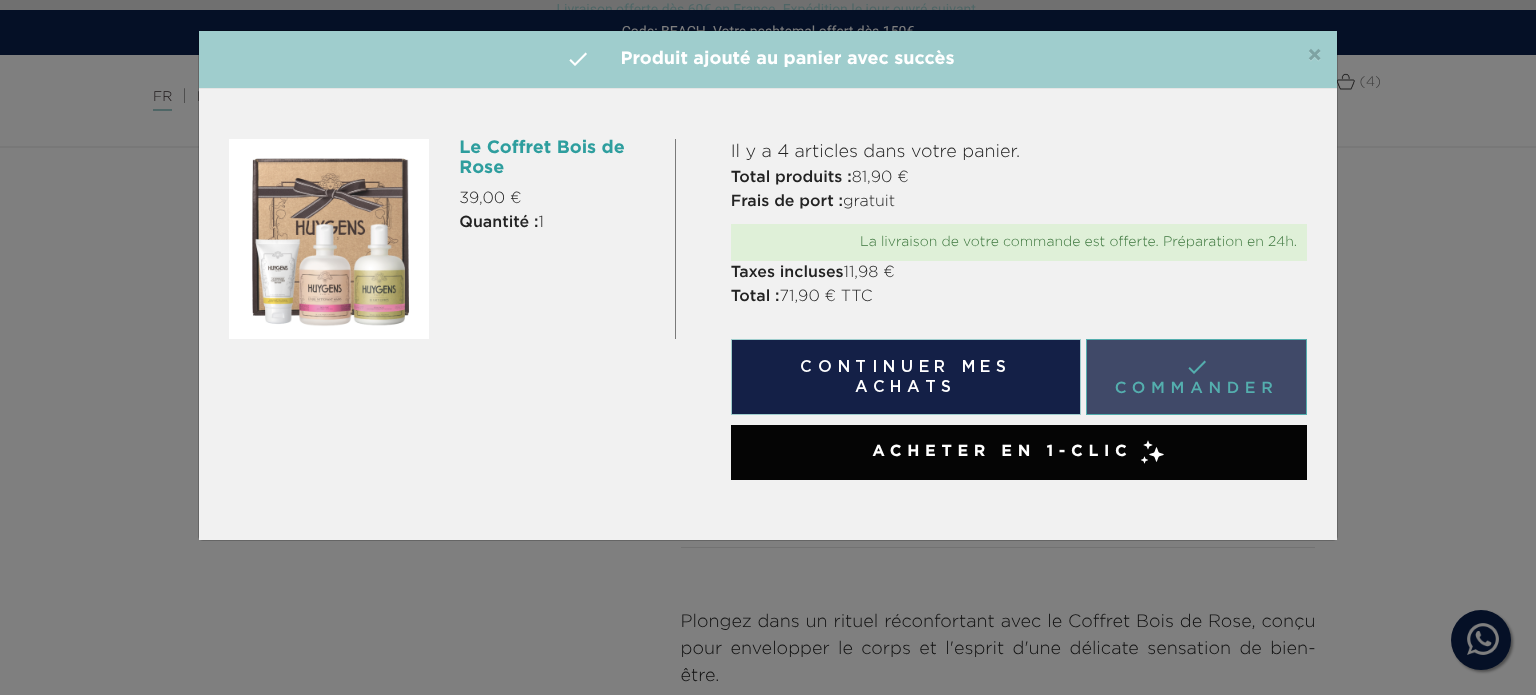 click on " Commander" at bounding box center (1196, 377) 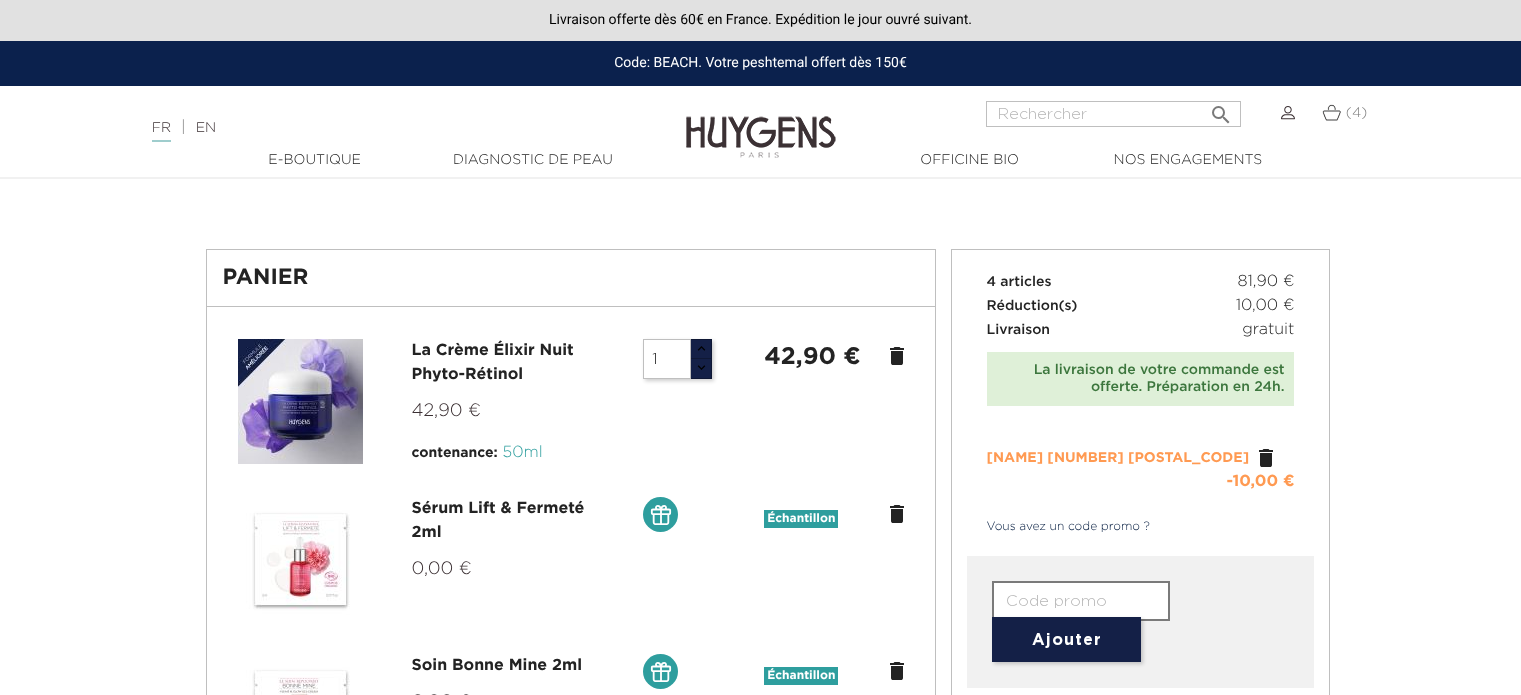 scroll, scrollTop: 0, scrollLeft: 0, axis: both 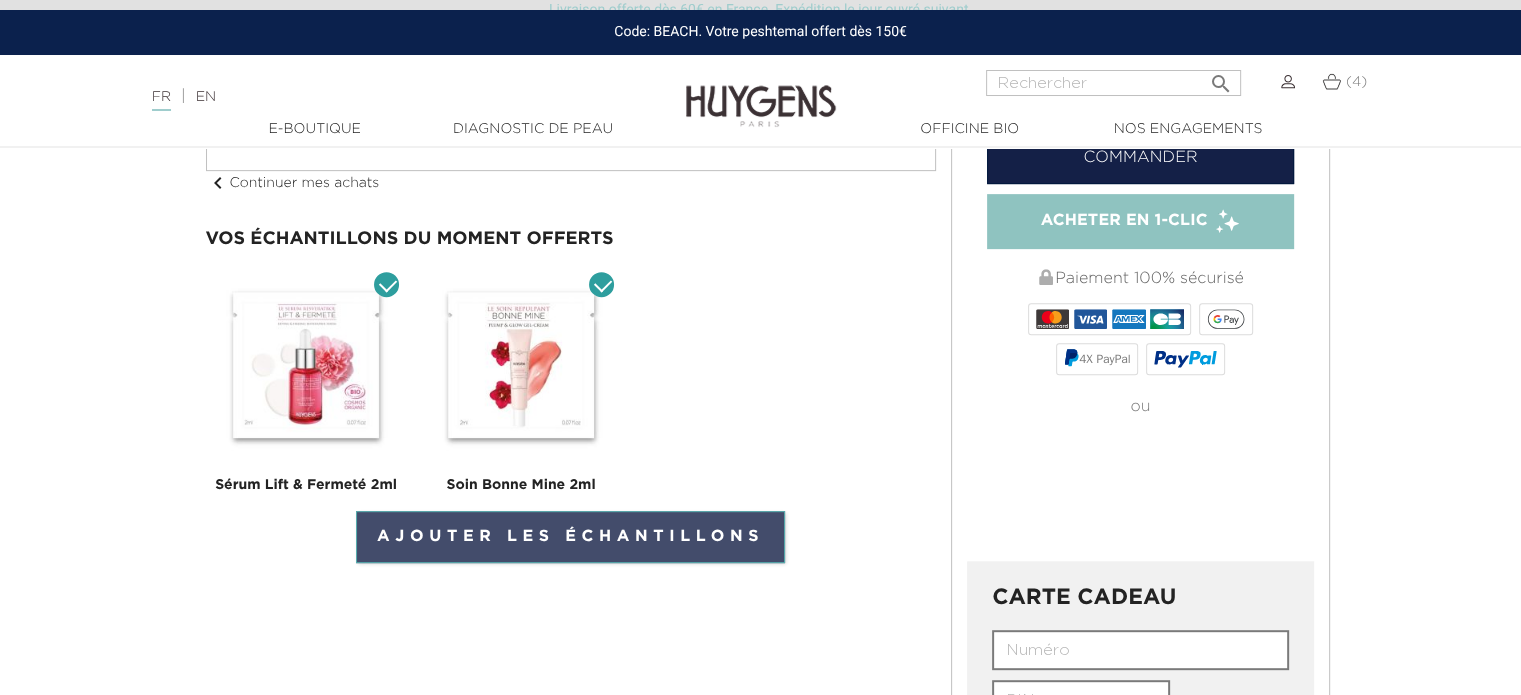 click on "Ajouter les échantillons" at bounding box center [570, 537] 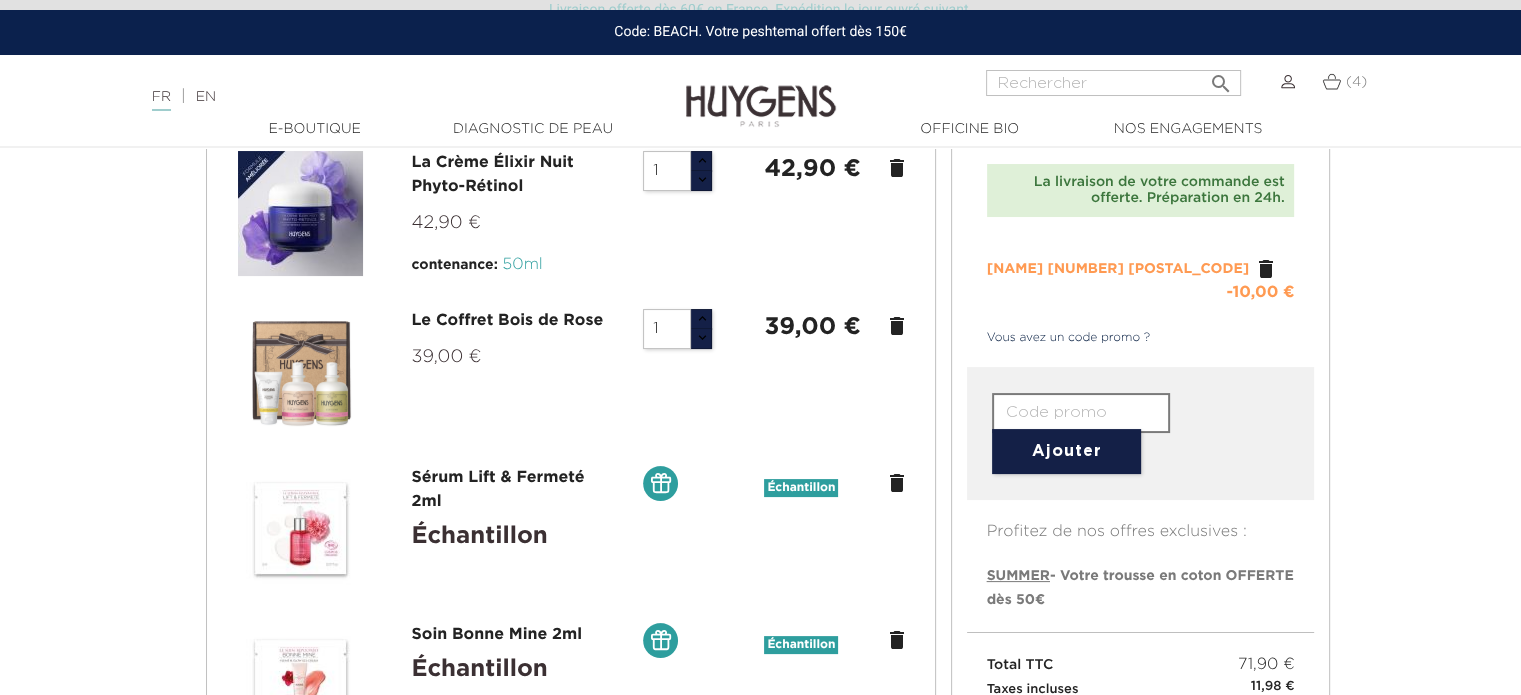 scroll, scrollTop: 200, scrollLeft: 0, axis: vertical 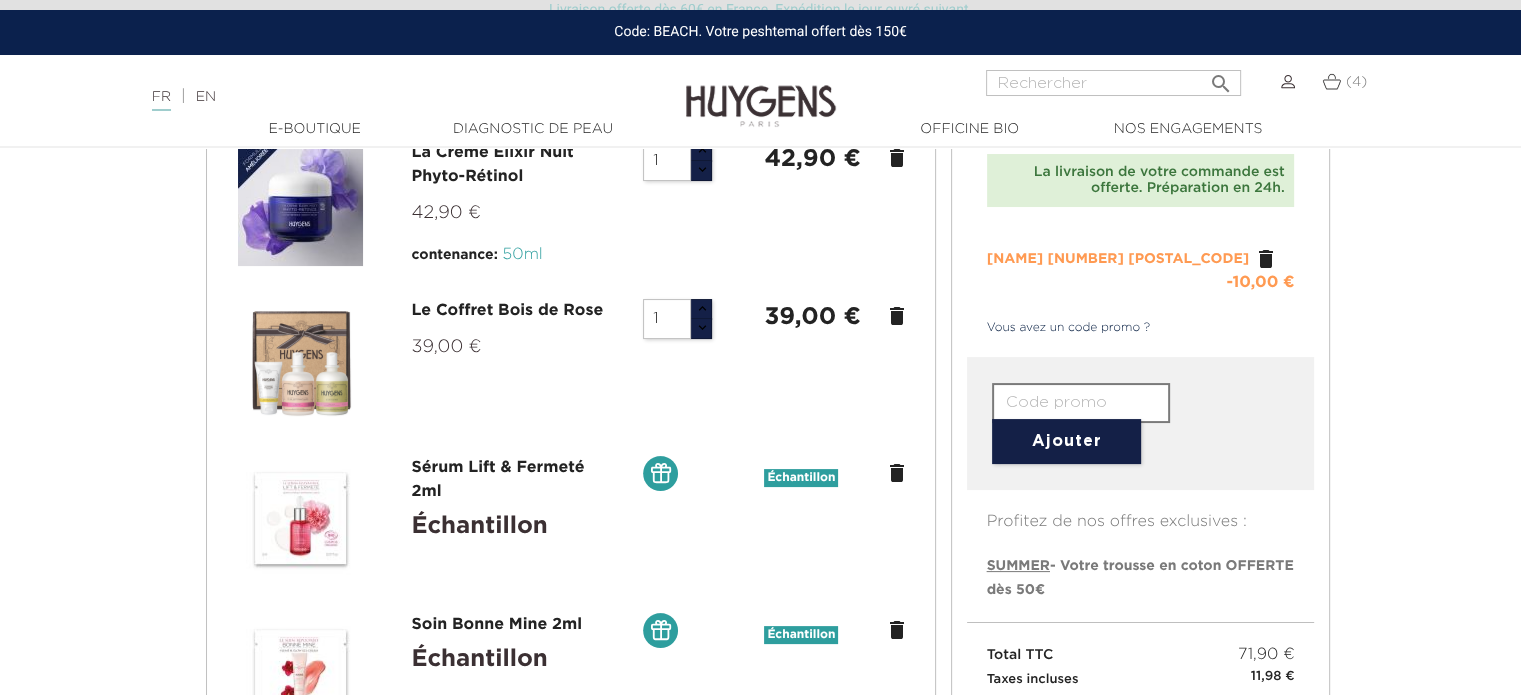 click on "delete" at bounding box center [897, 158] 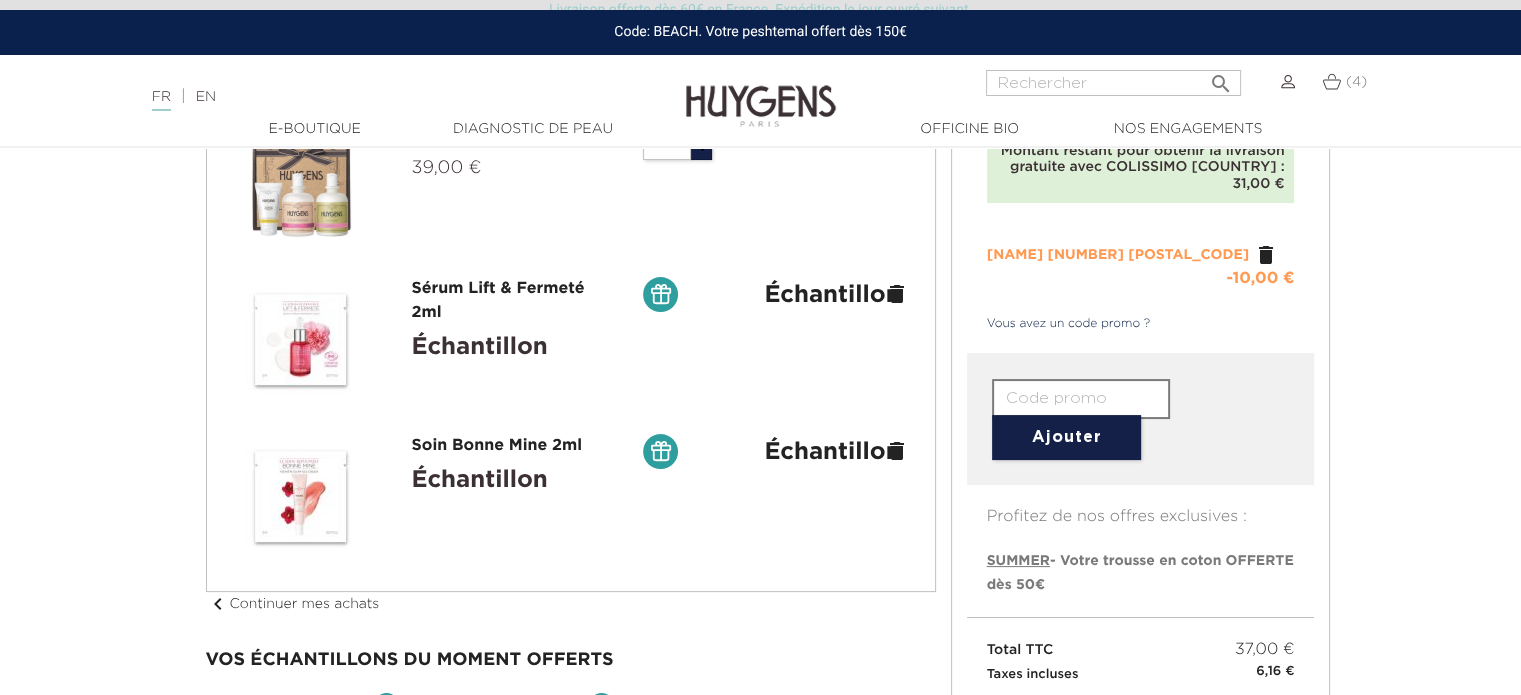 scroll, scrollTop: 100, scrollLeft: 0, axis: vertical 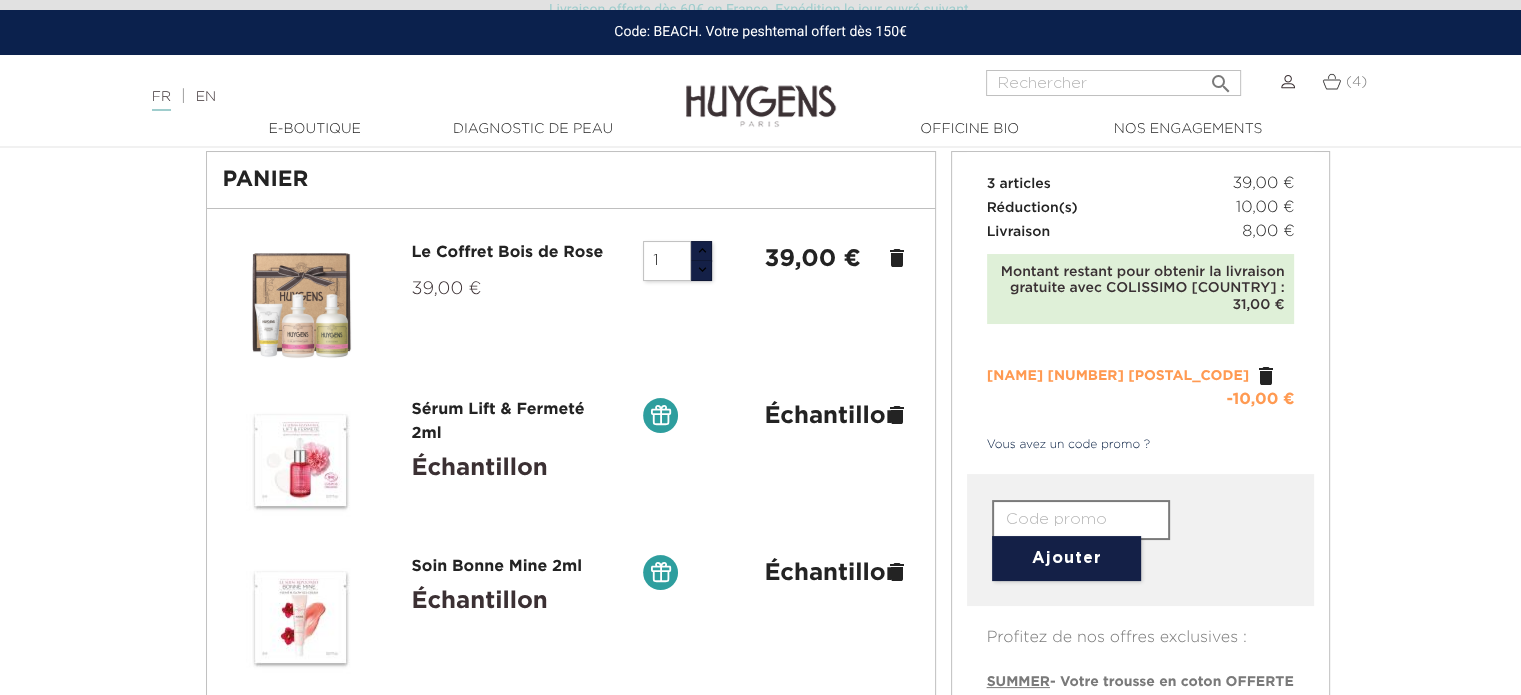click at bounding box center [1081, 520] 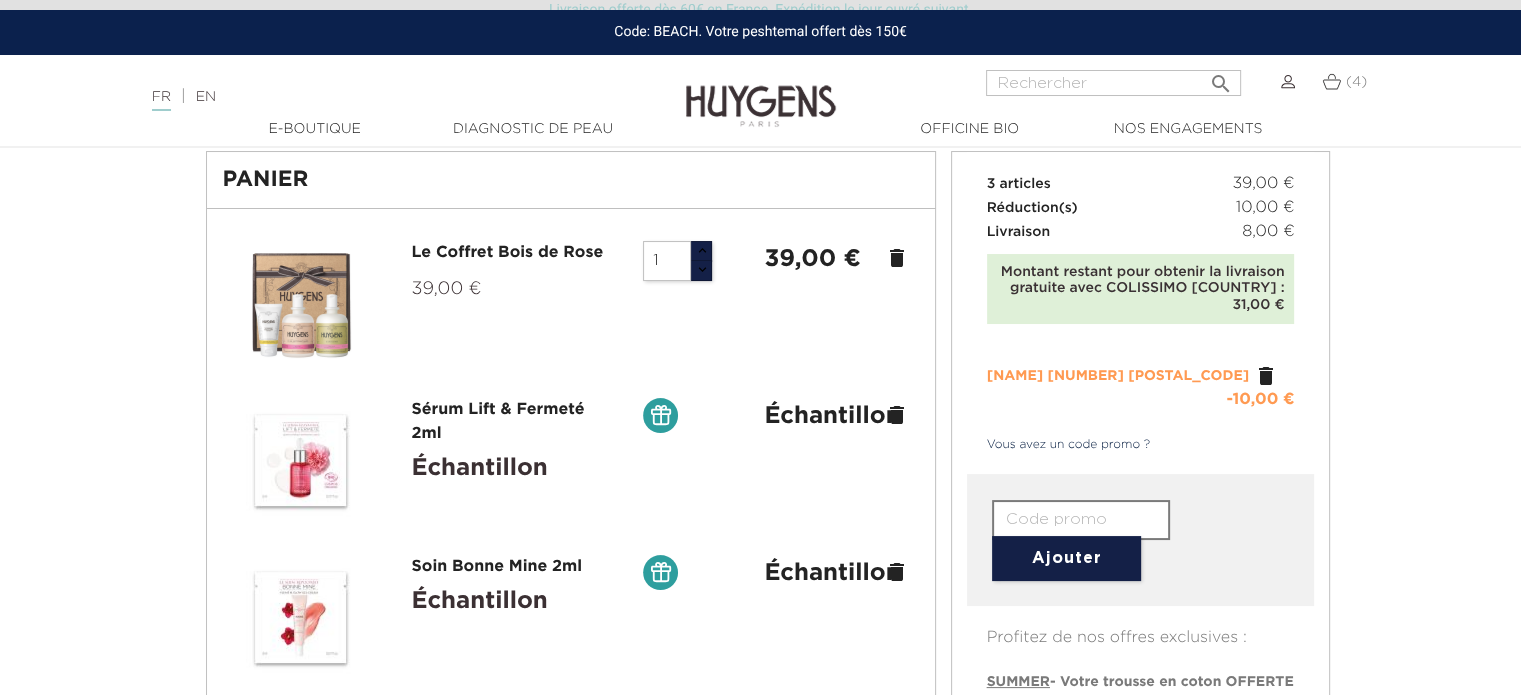 type on "4QRU-MDJV-A3QY-6X8L" 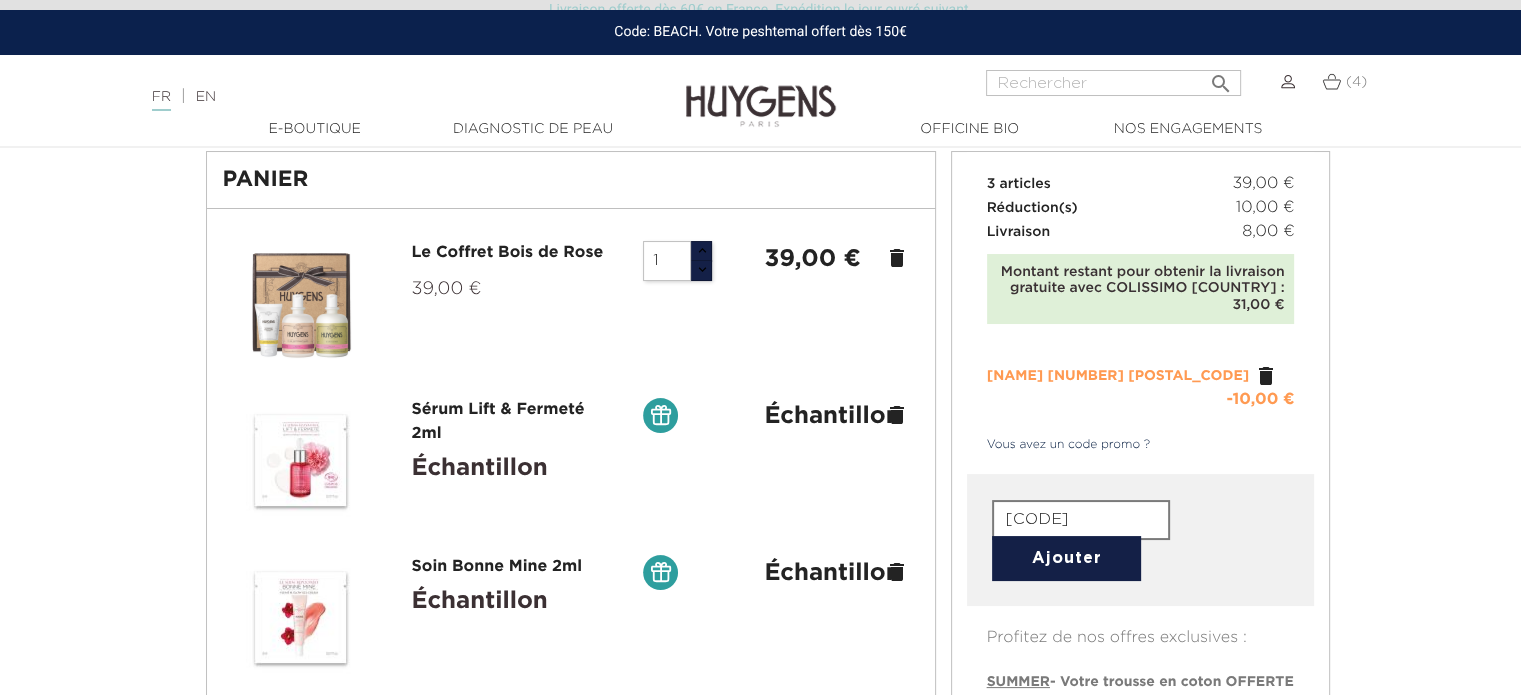click on "Ajouter" at bounding box center (1066, 558) 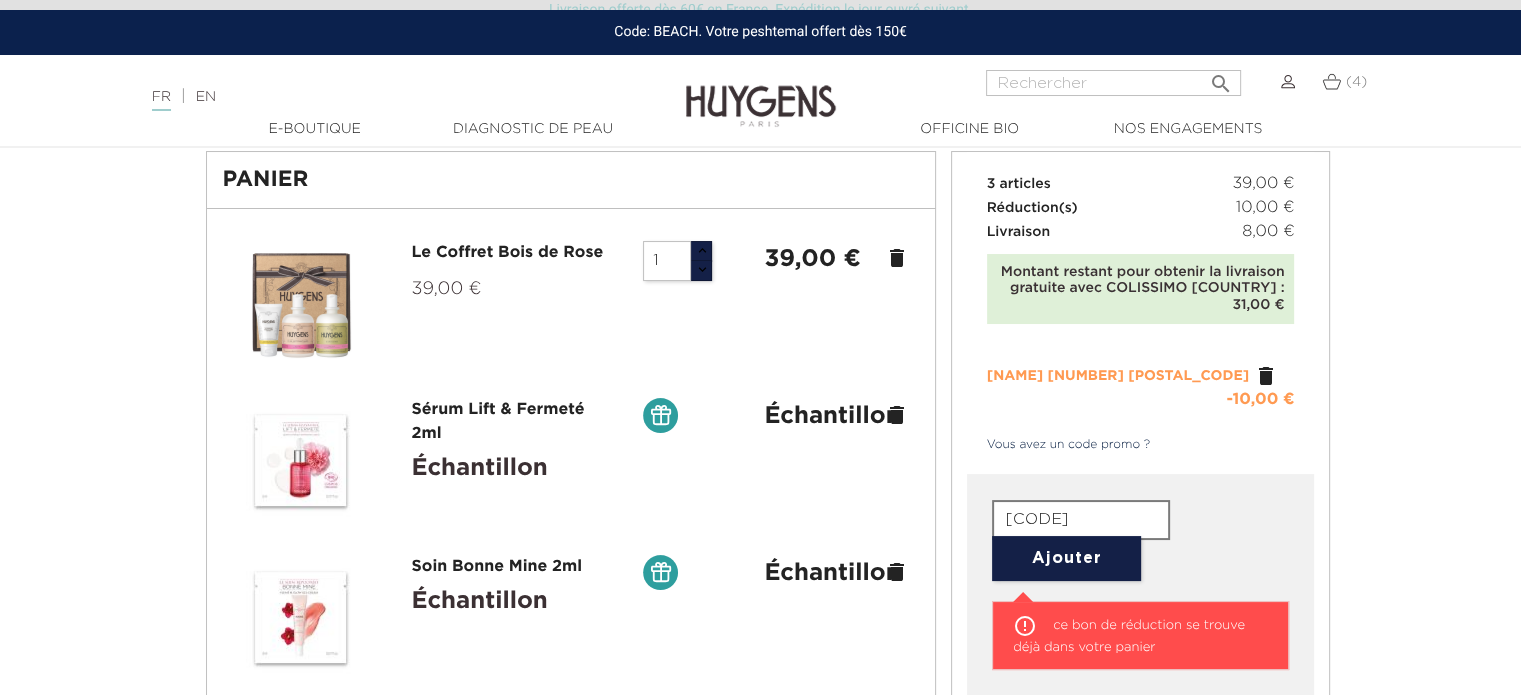 click on "4QRU-MDJV-A3QY-6X8L
Ajouter
 ce bon de réduction se trouve déjà dans votre panier" at bounding box center [1141, 593] 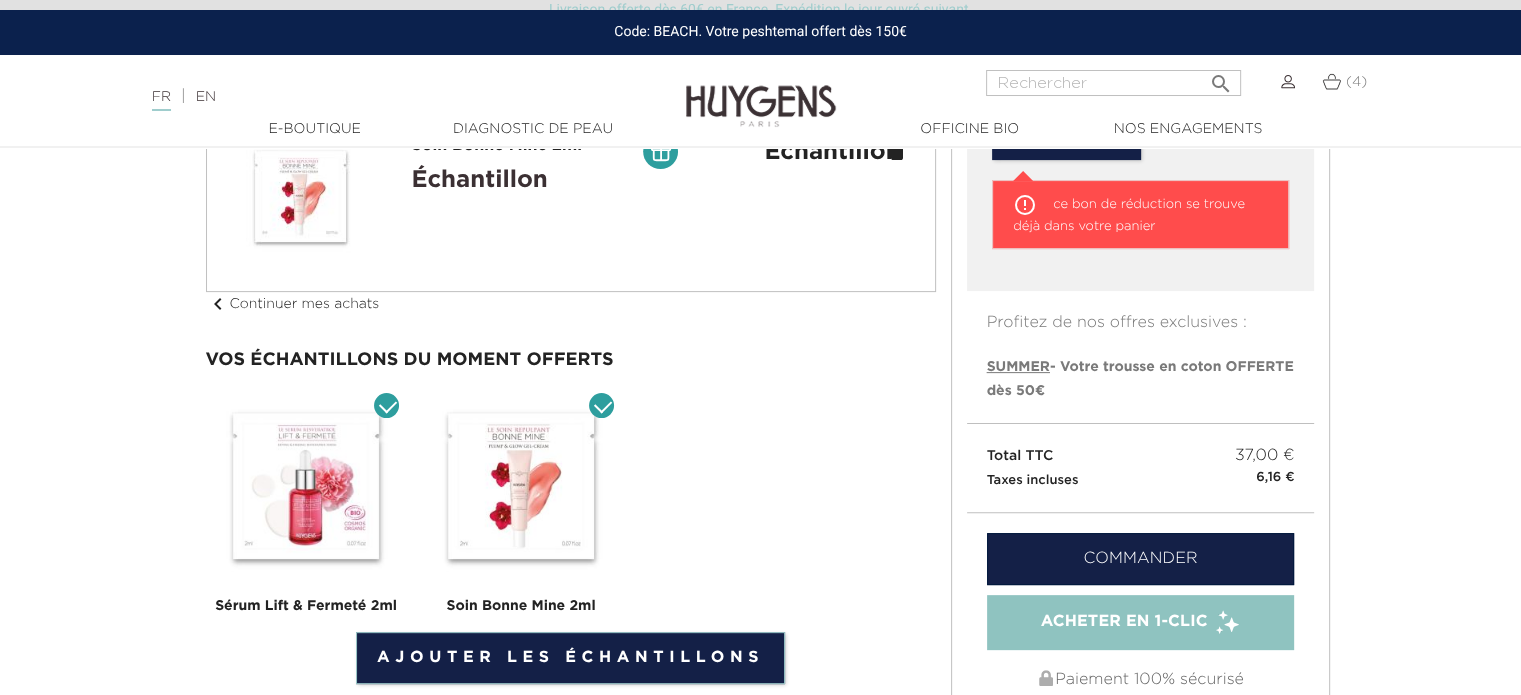 scroll, scrollTop: 700, scrollLeft: 0, axis: vertical 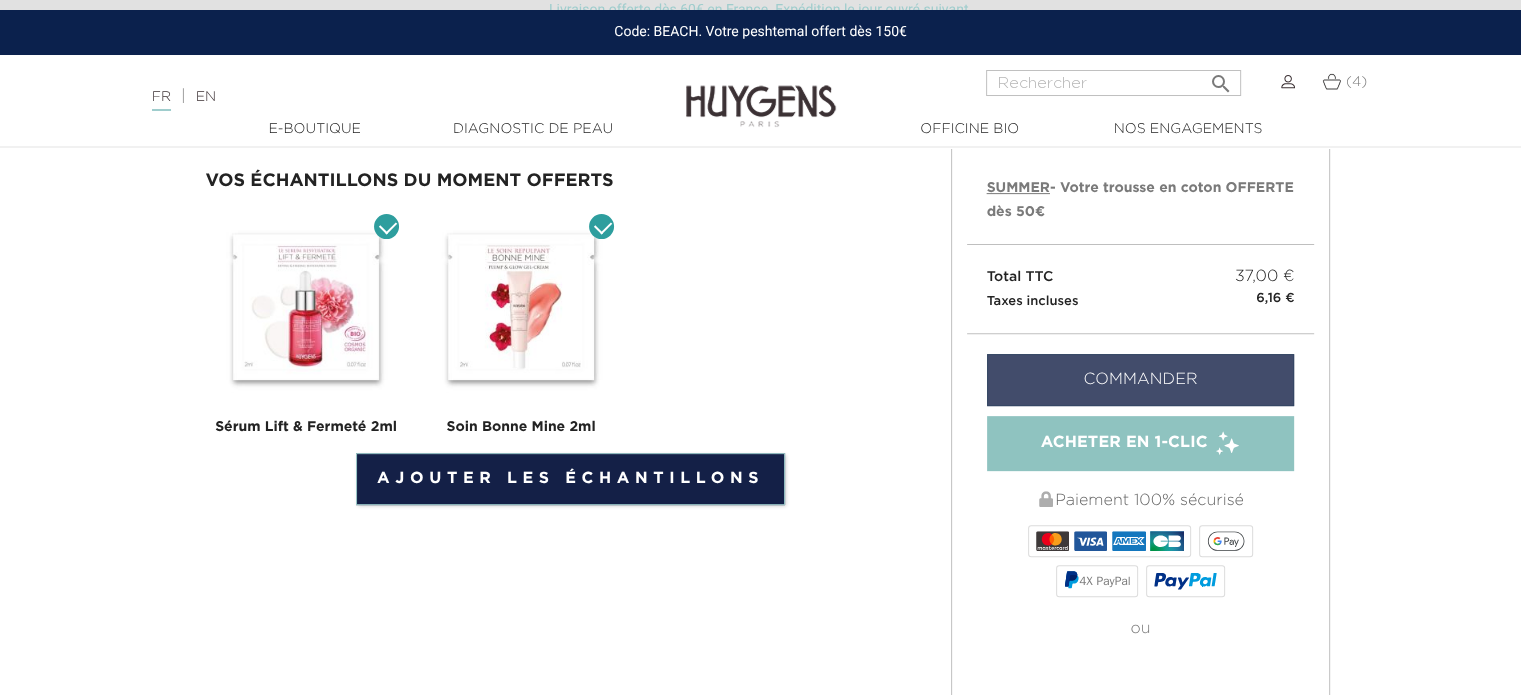 click on "Commander" at bounding box center (1141, 380) 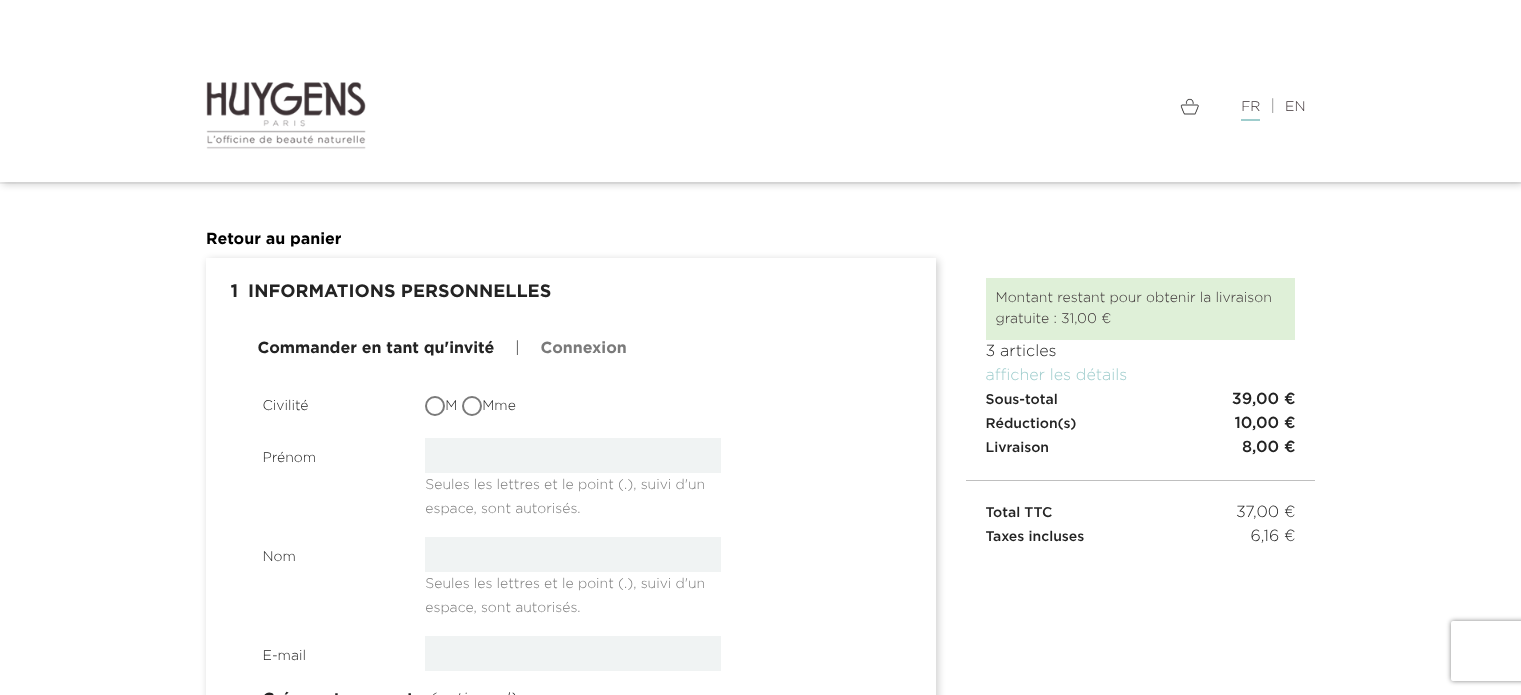 scroll, scrollTop: 0, scrollLeft: 0, axis: both 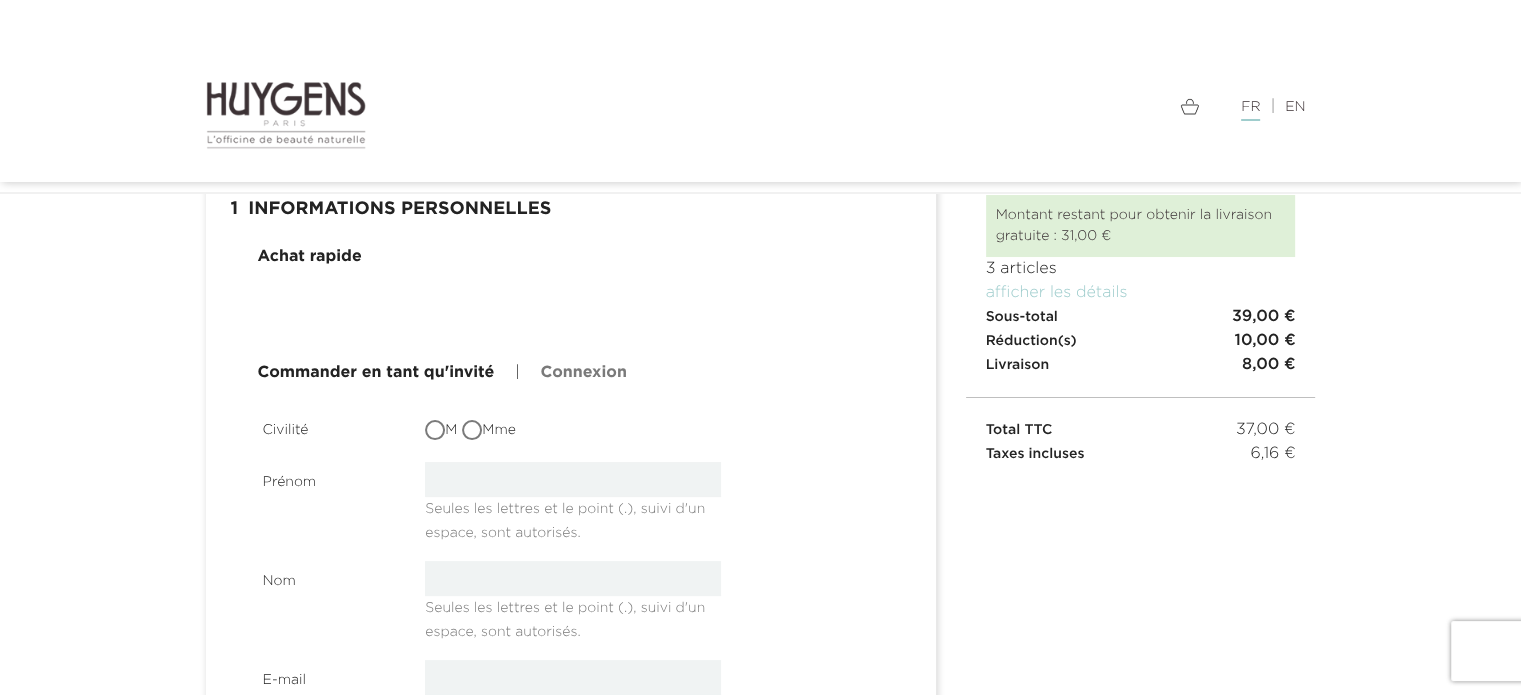 click on "M" at bounding box center [437, 432] 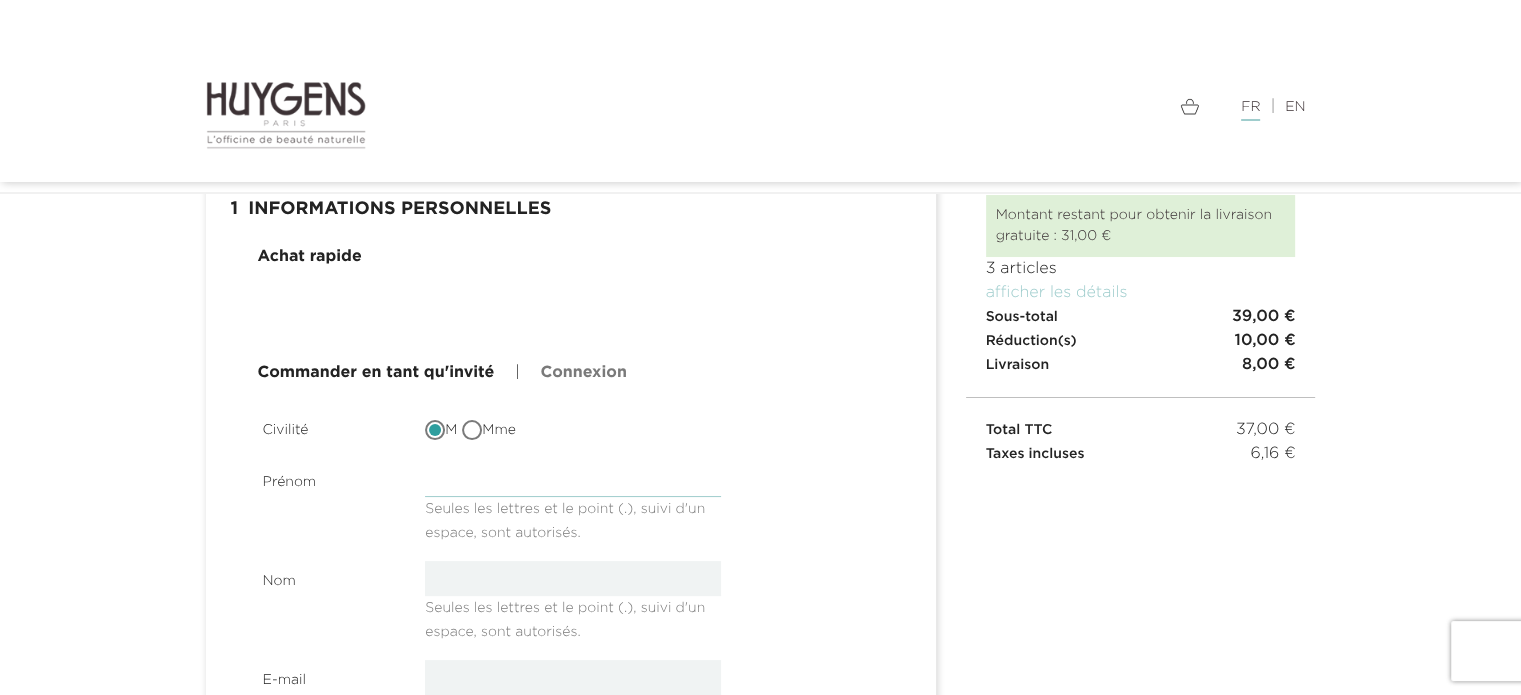 click at bounding box center (573, 479) 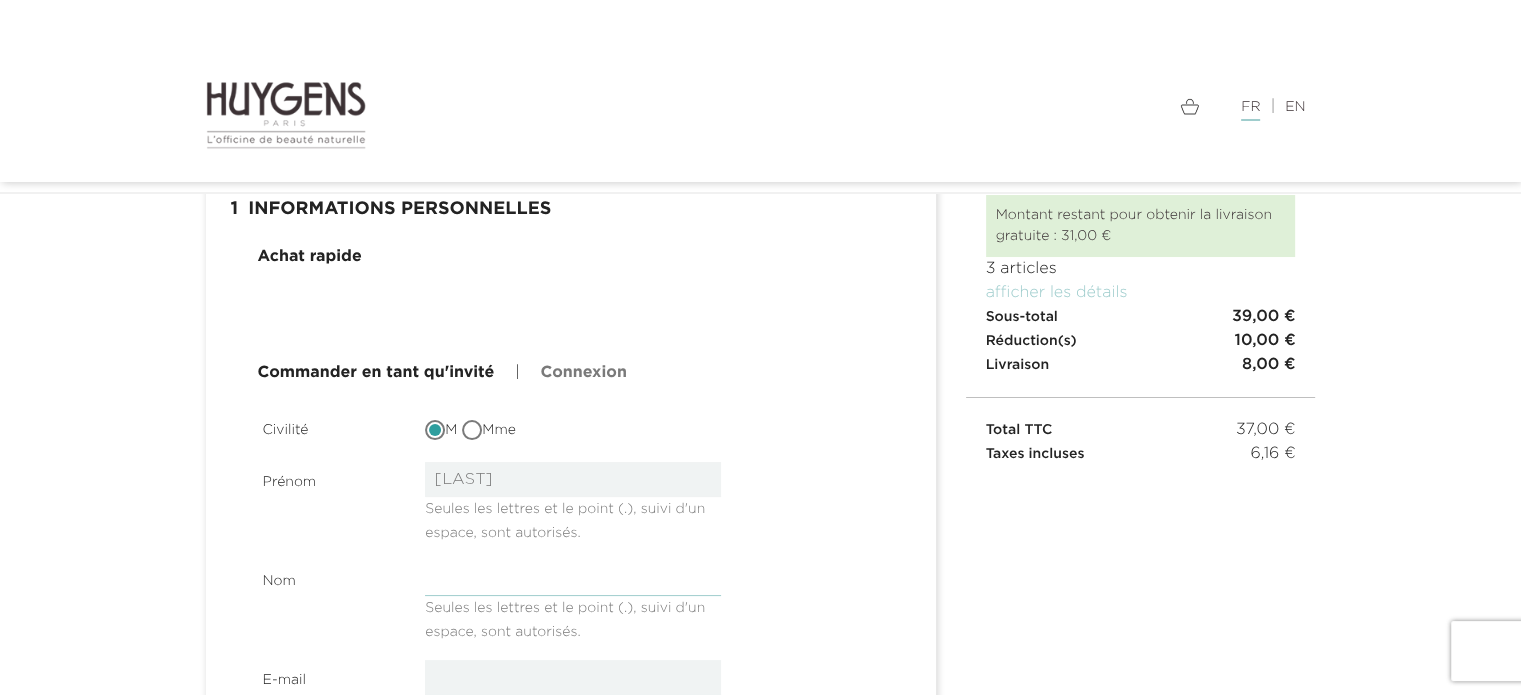 type on "GAUDUEL" 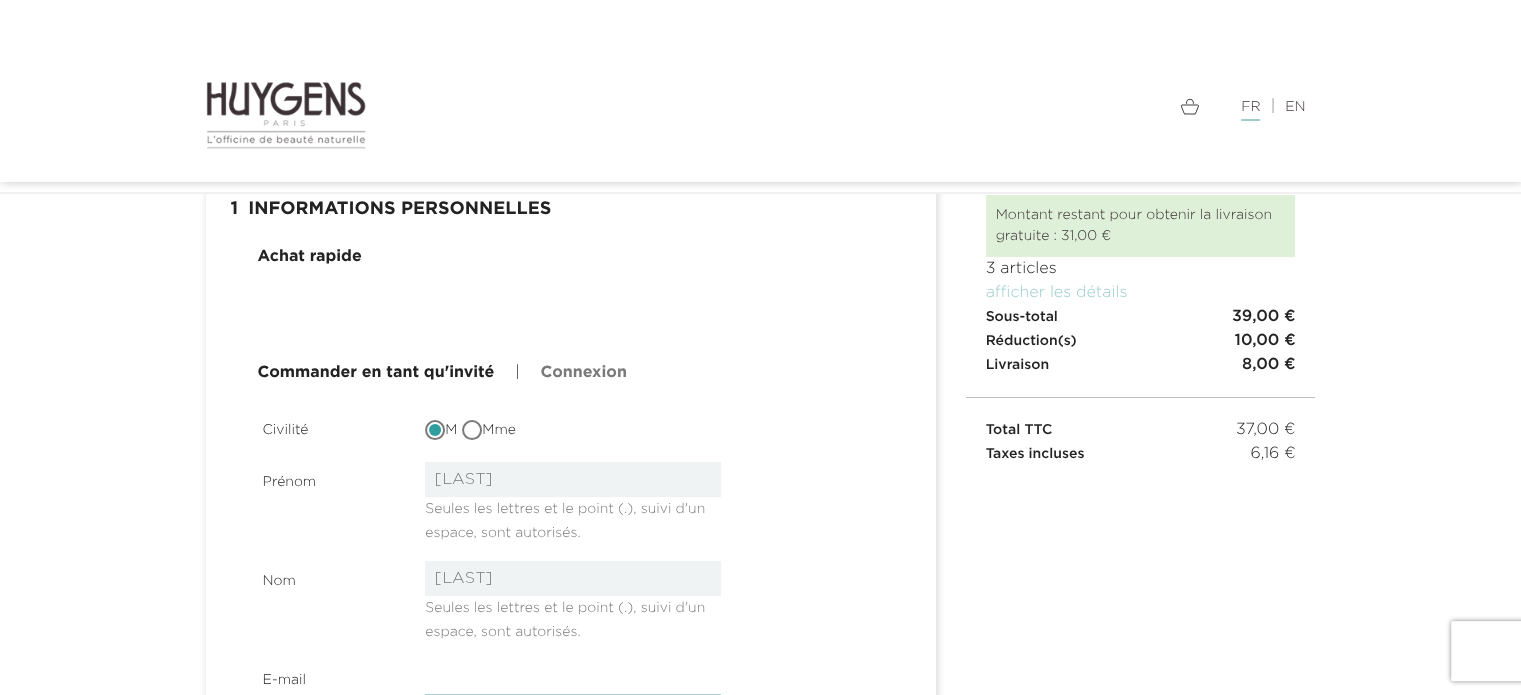 type on "[EMAIL]" 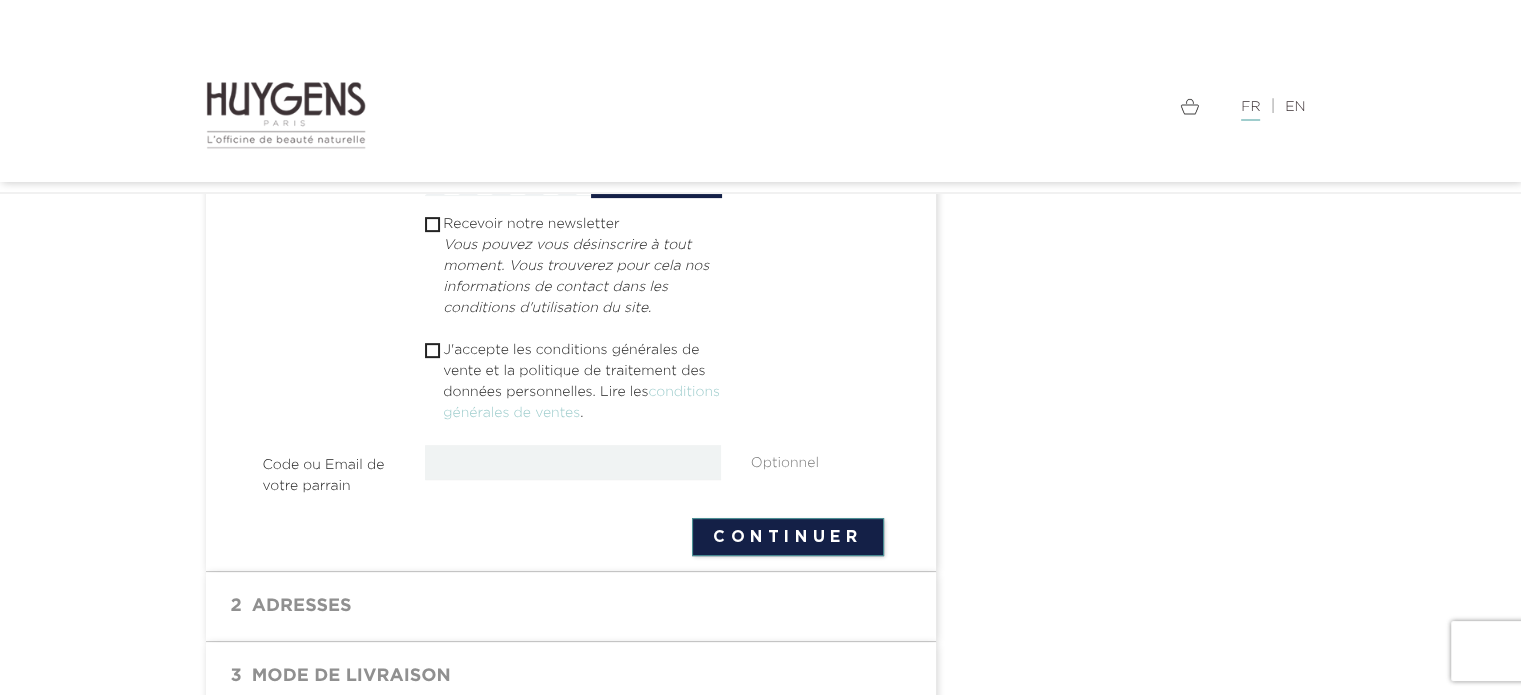 scroll, scrollTop: 700, scrollLeft: 0, axis: vertical 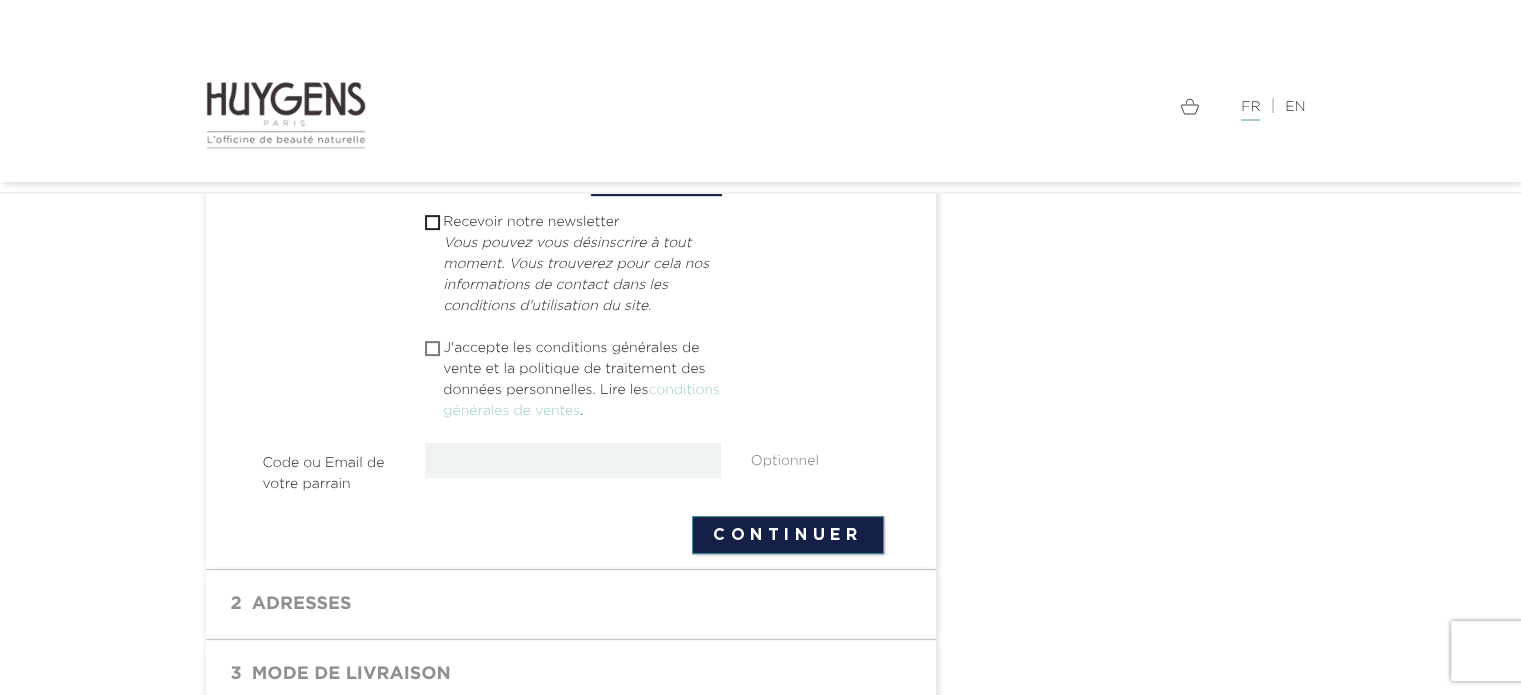 click at bounding box center [431, 348] 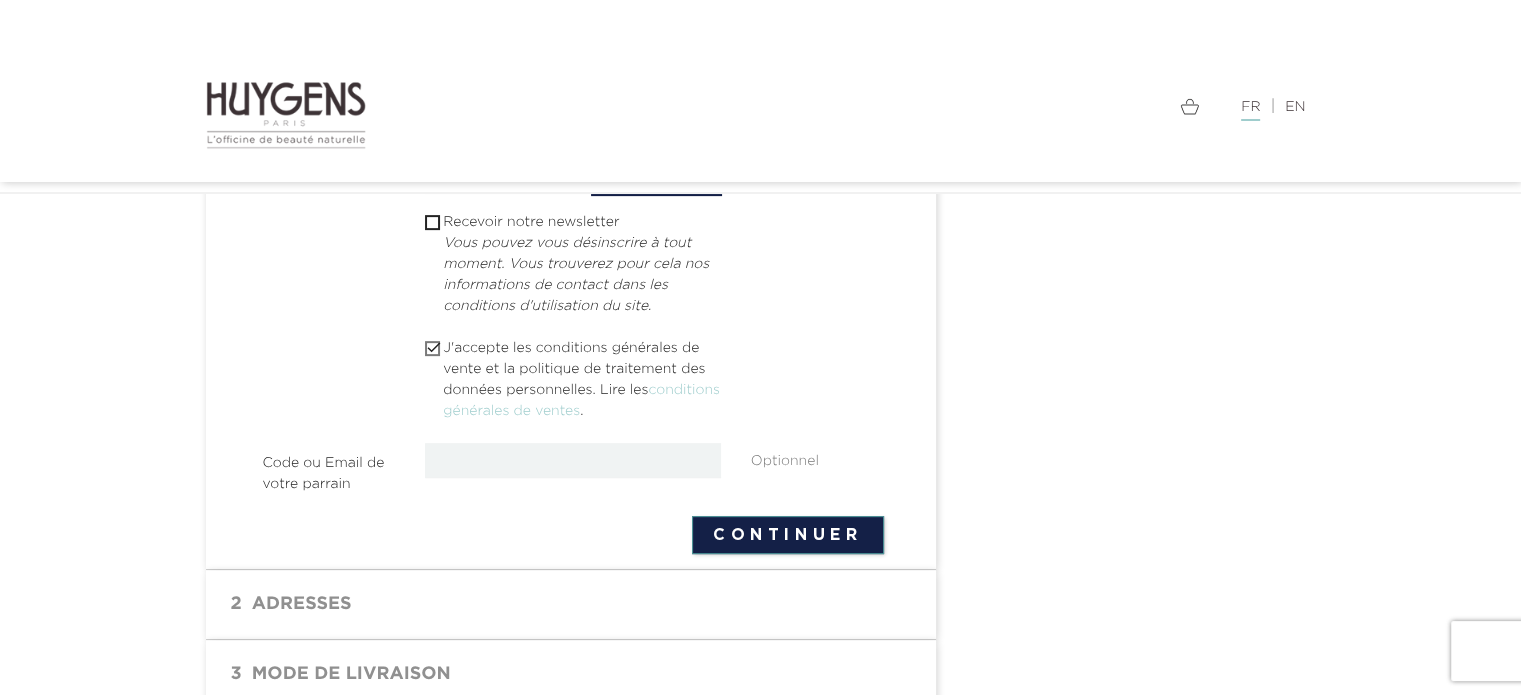 scroll, scrollTop: 800, scrollLeft: 0, axis: vertical 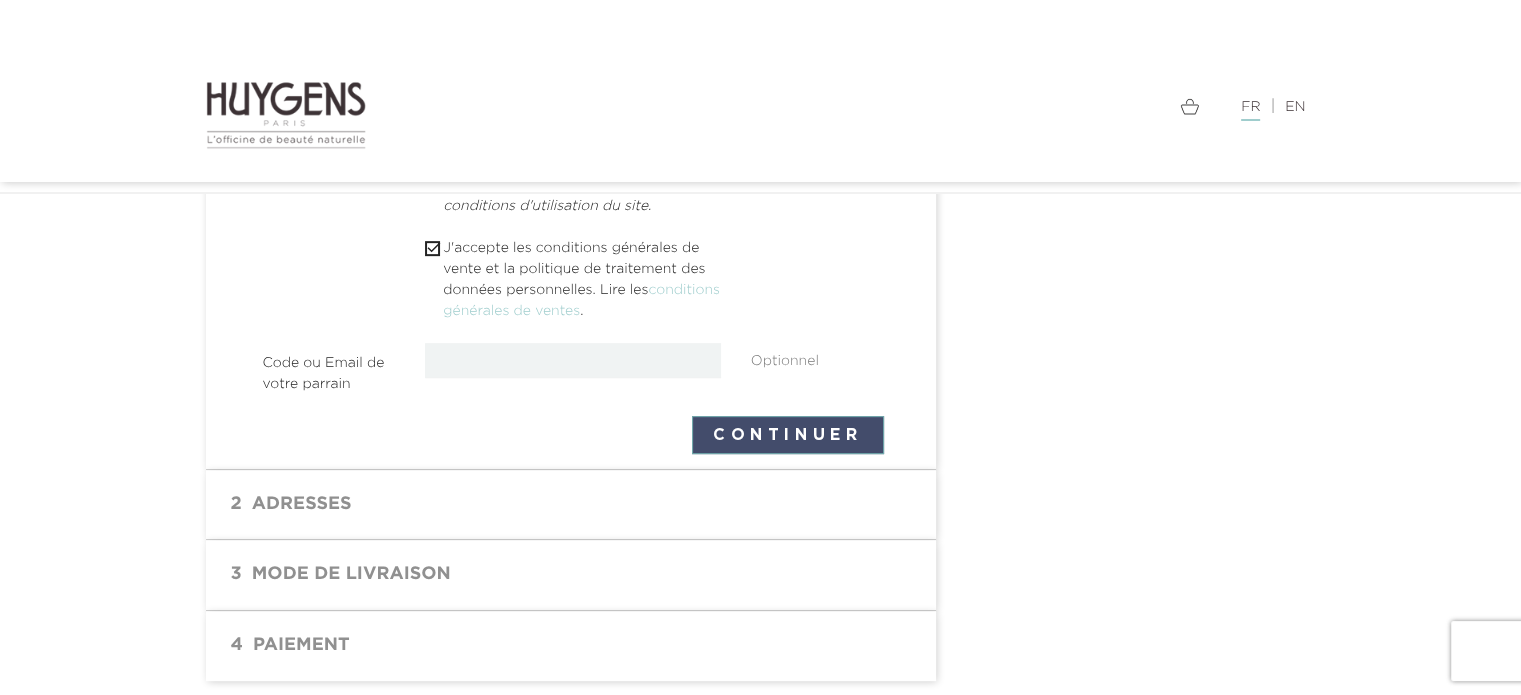 click on "Continuer" at bounding box center [788, 435] 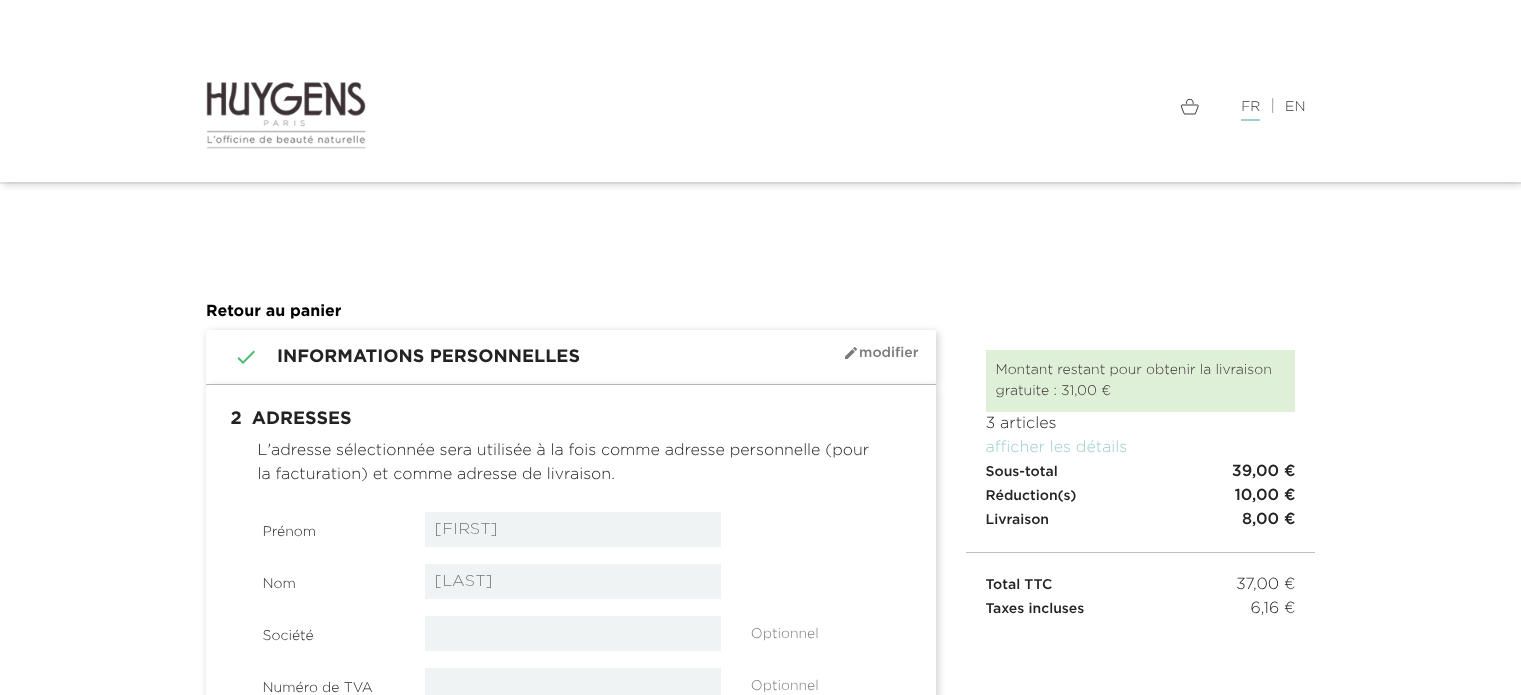 select on "8" 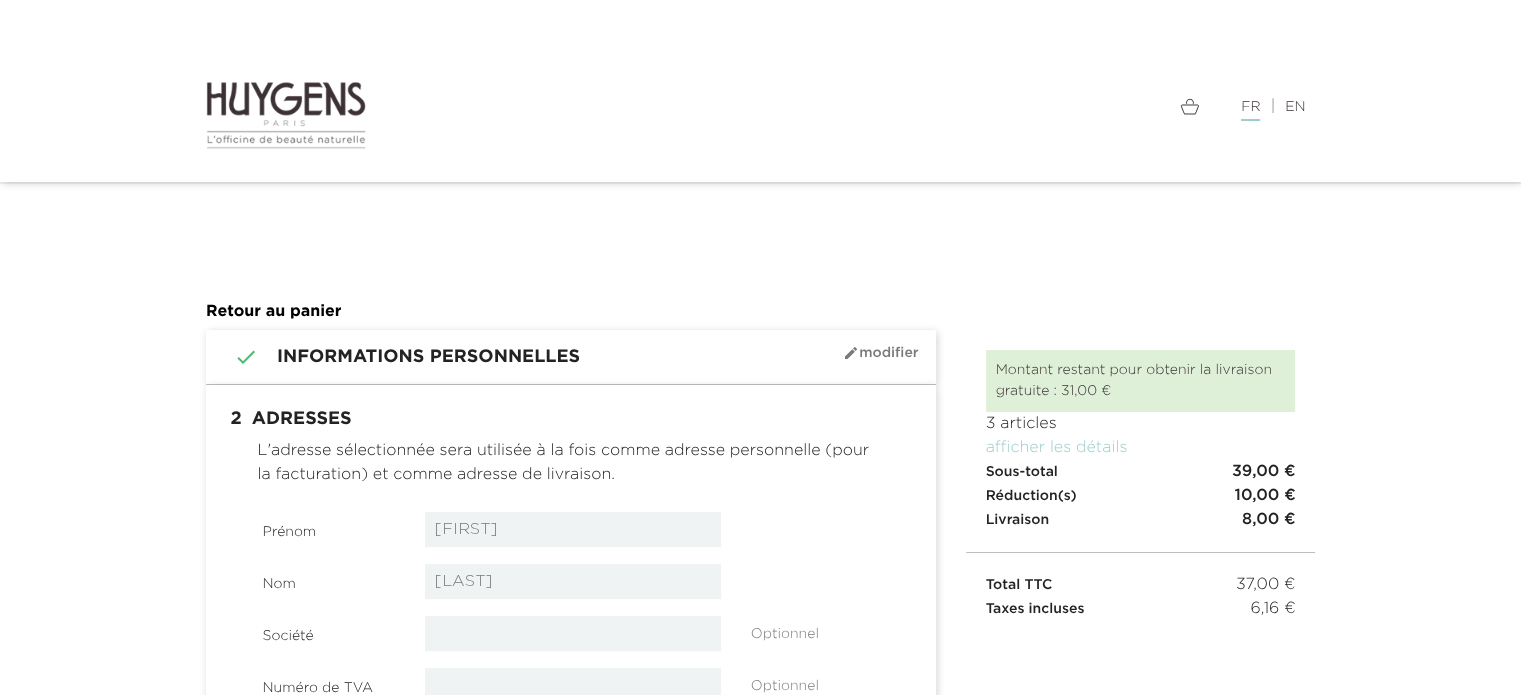 scroll, scrollTop: 0, scrollLeft: 0, axis: both 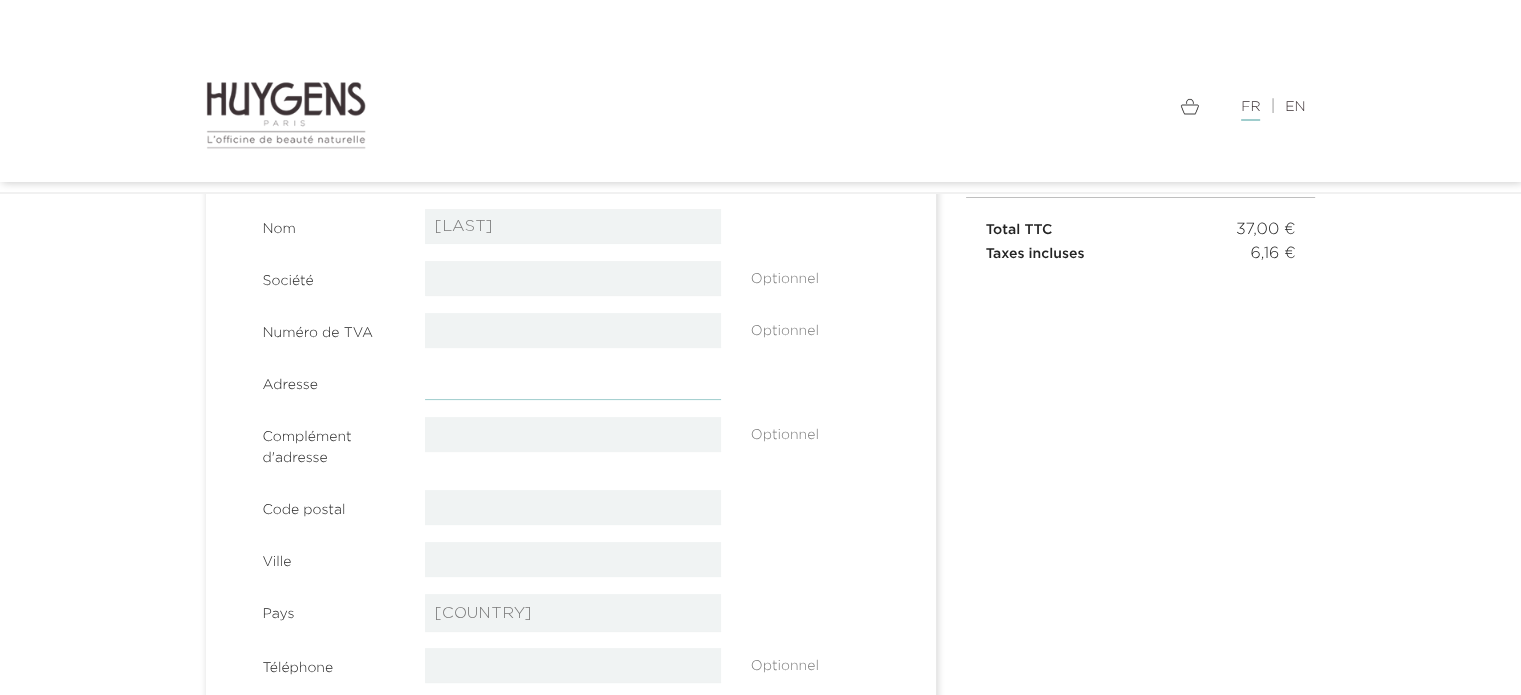 click at bounding box center [573, 382] 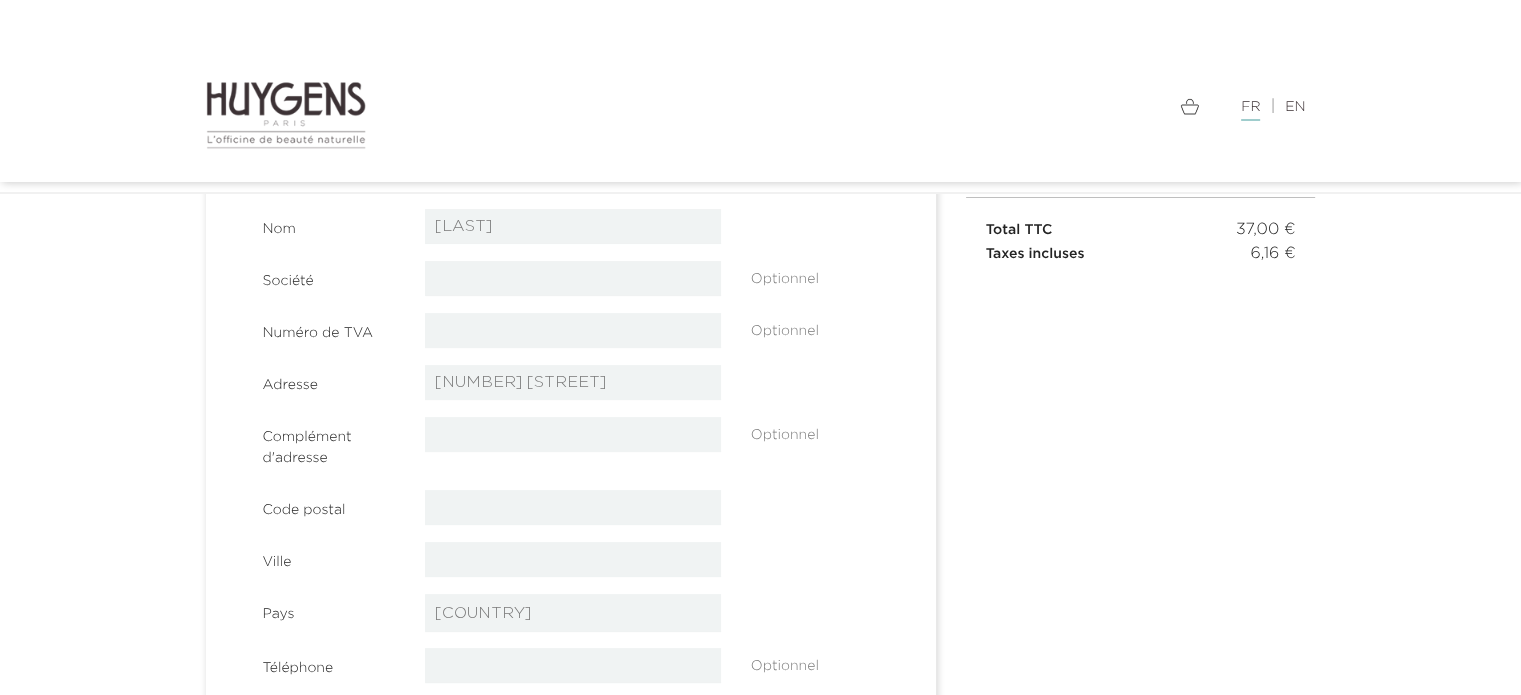 type on "38260" 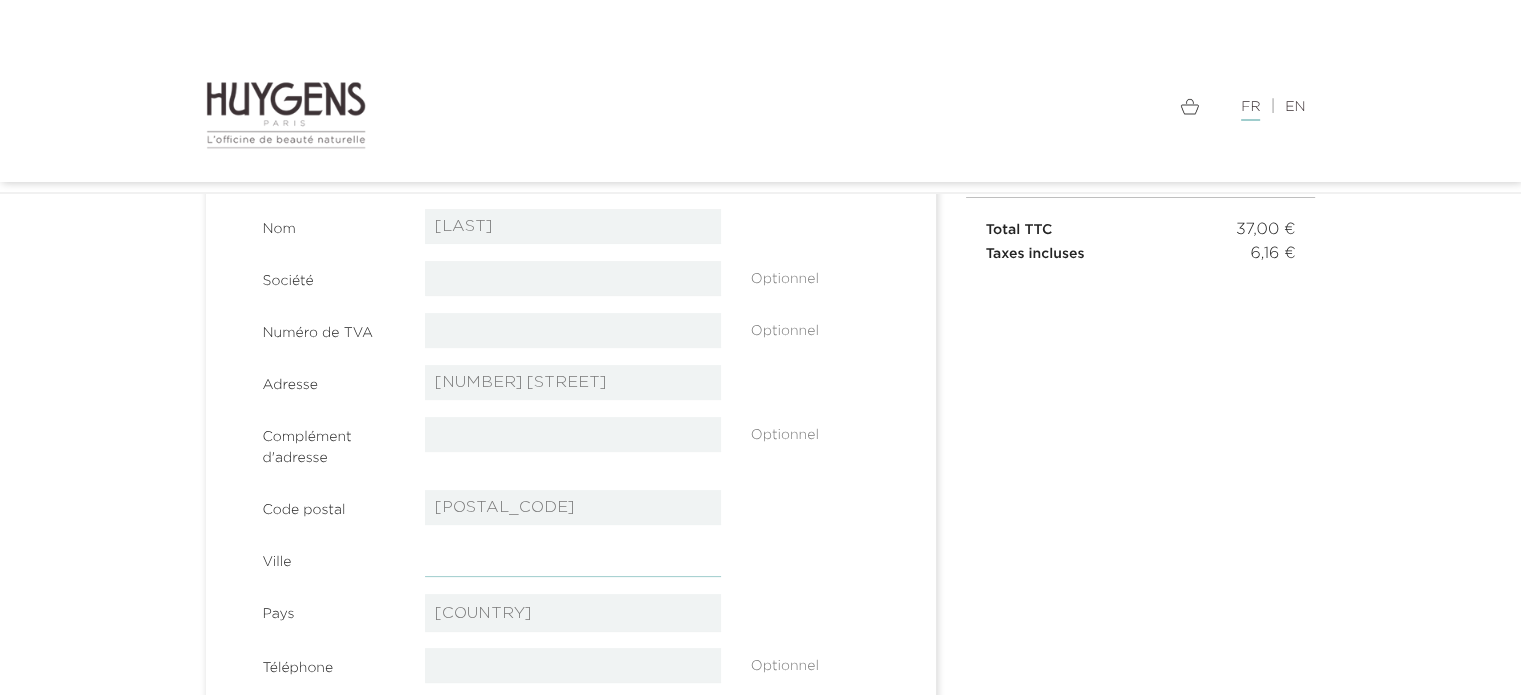 type on "LA COTE ST ANDRE" 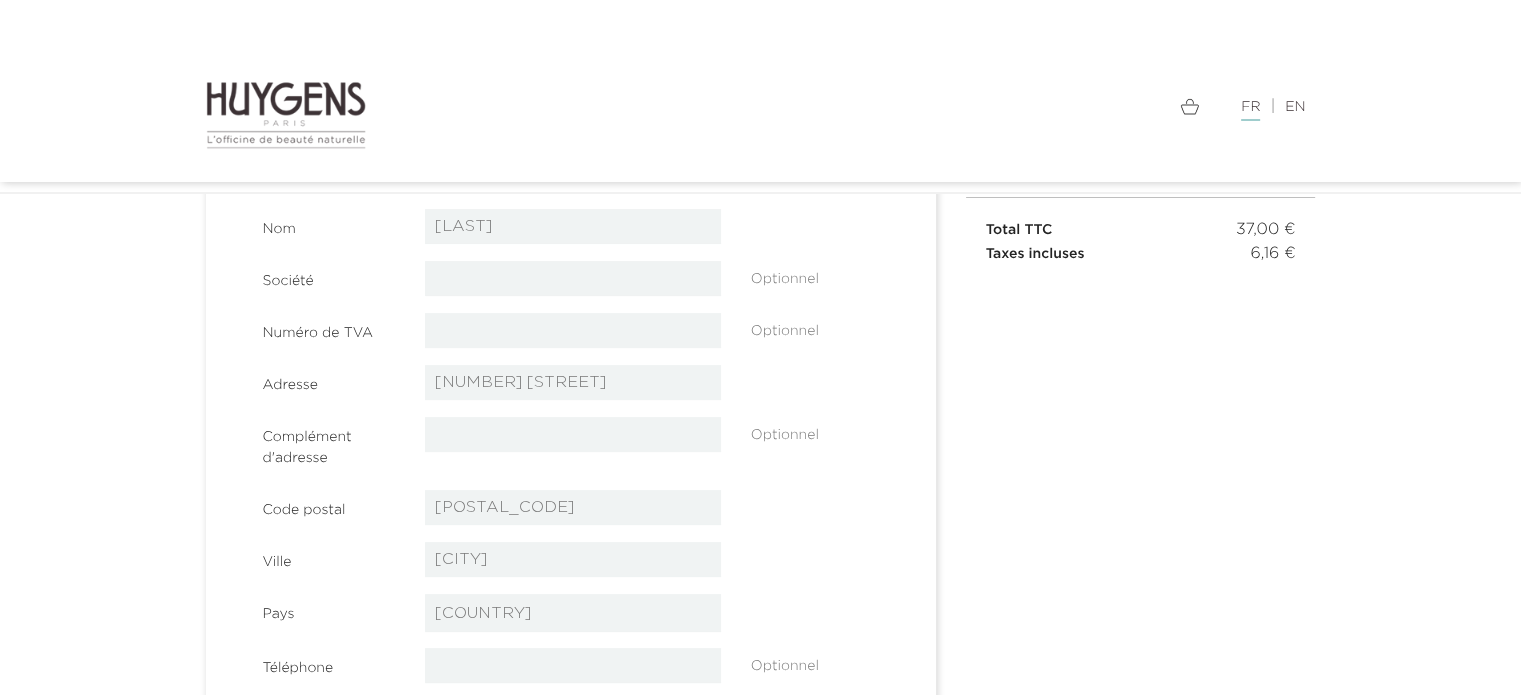 type on "[PHONE]" 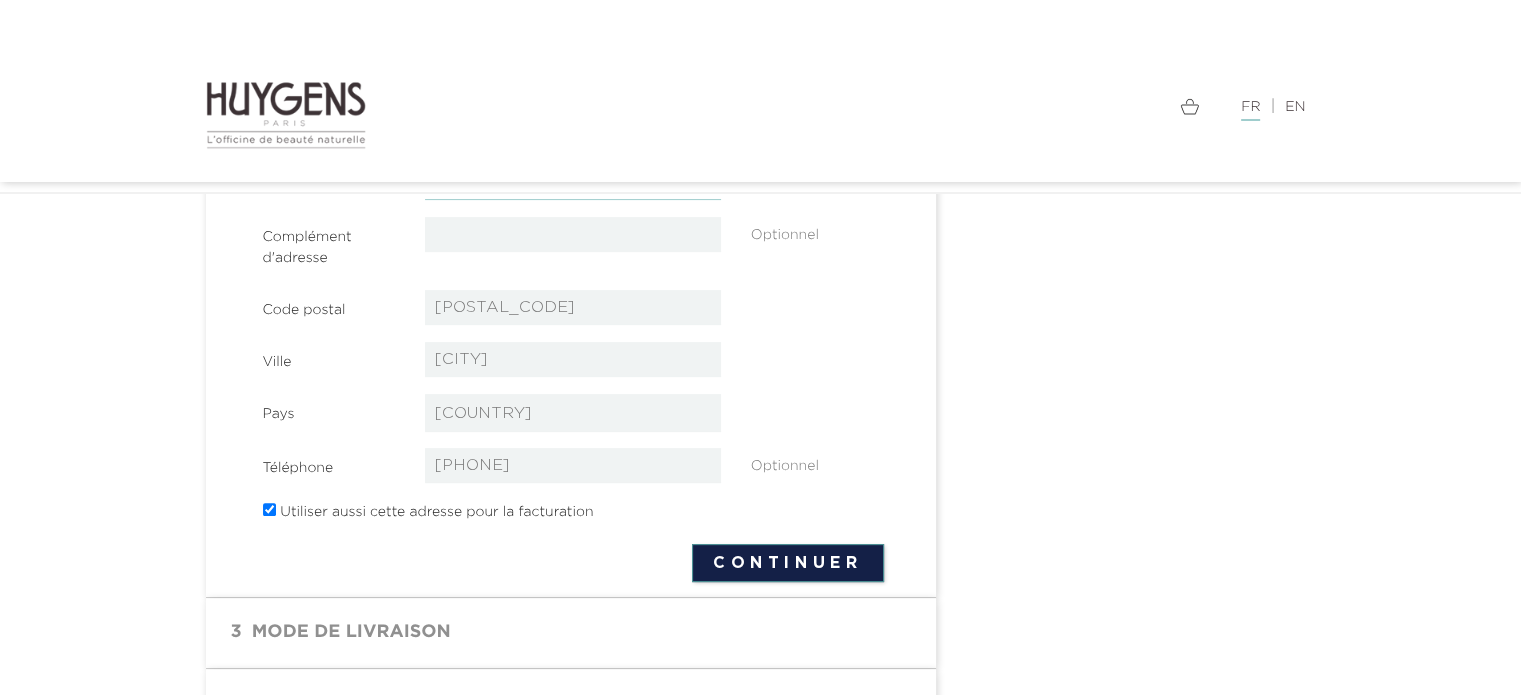 scroll, scrollTop: 600, scrollLeft: 0, axis: vertical 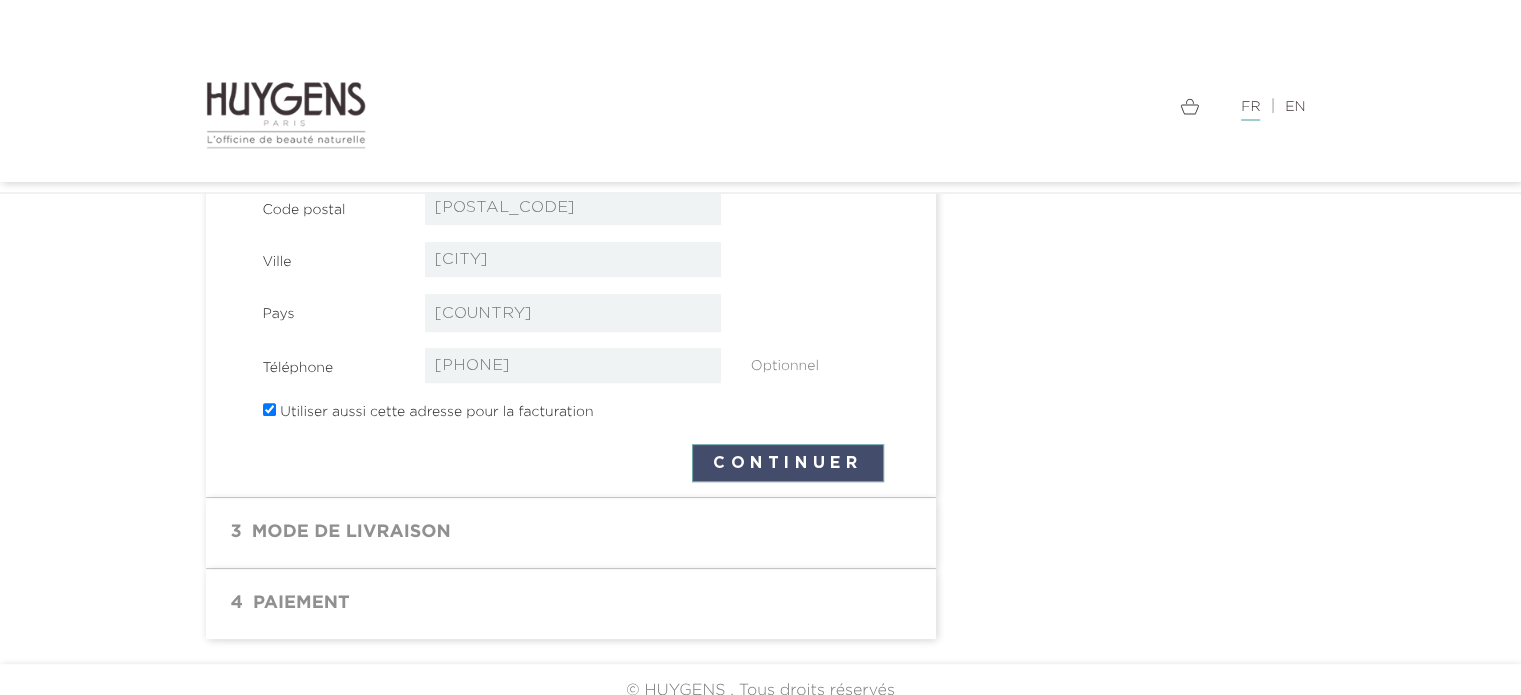click on "Continuer" at bounding box center [788, 463] 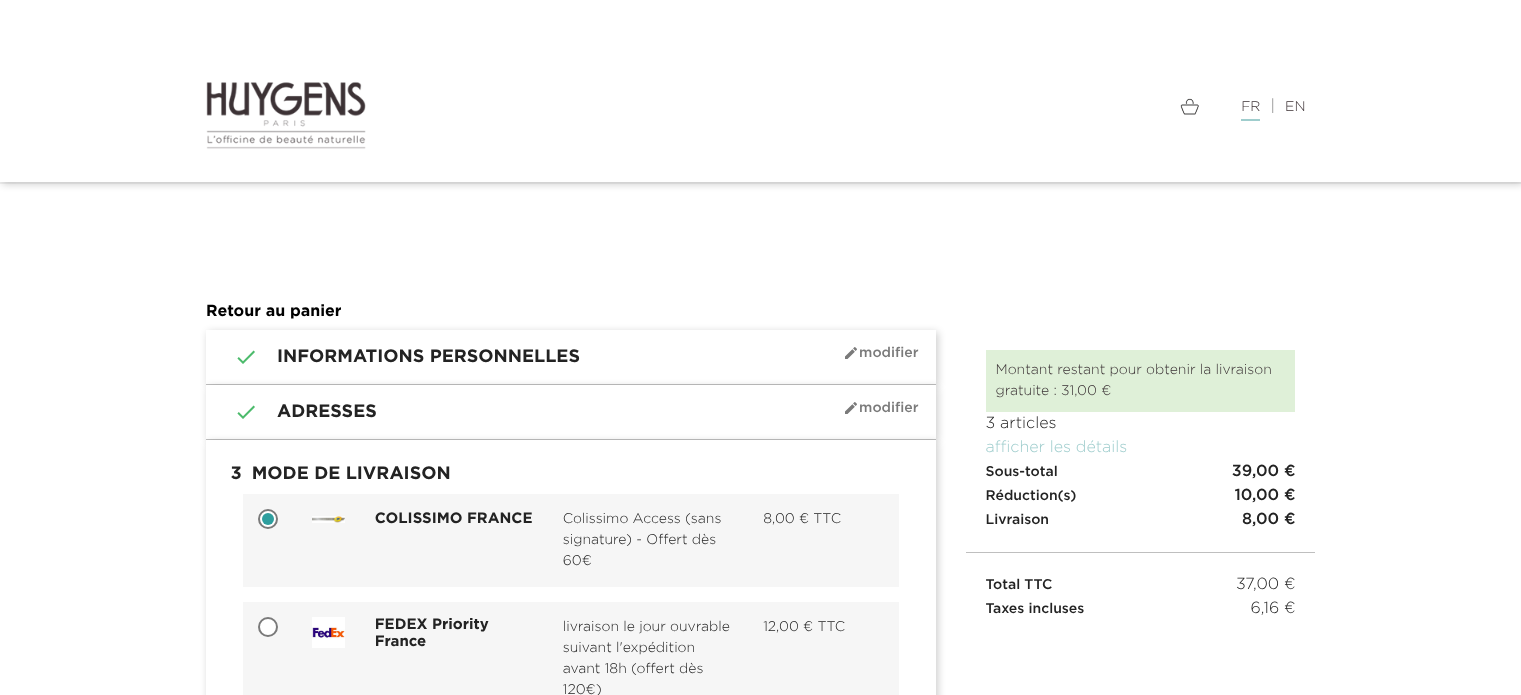 scroll, scrollTop: 0, scrollLeft: 0, axis: both 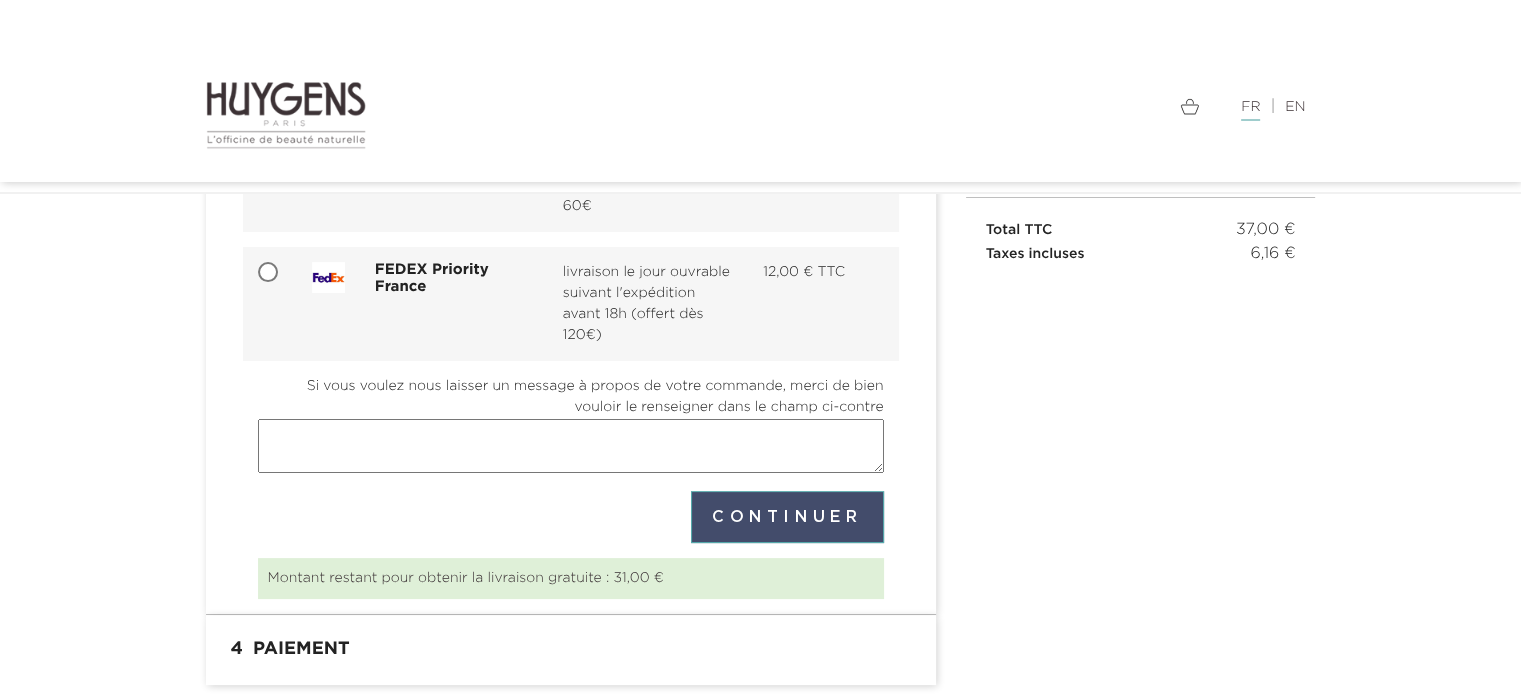 click on "Continuer" at bounding box center (787, 517) 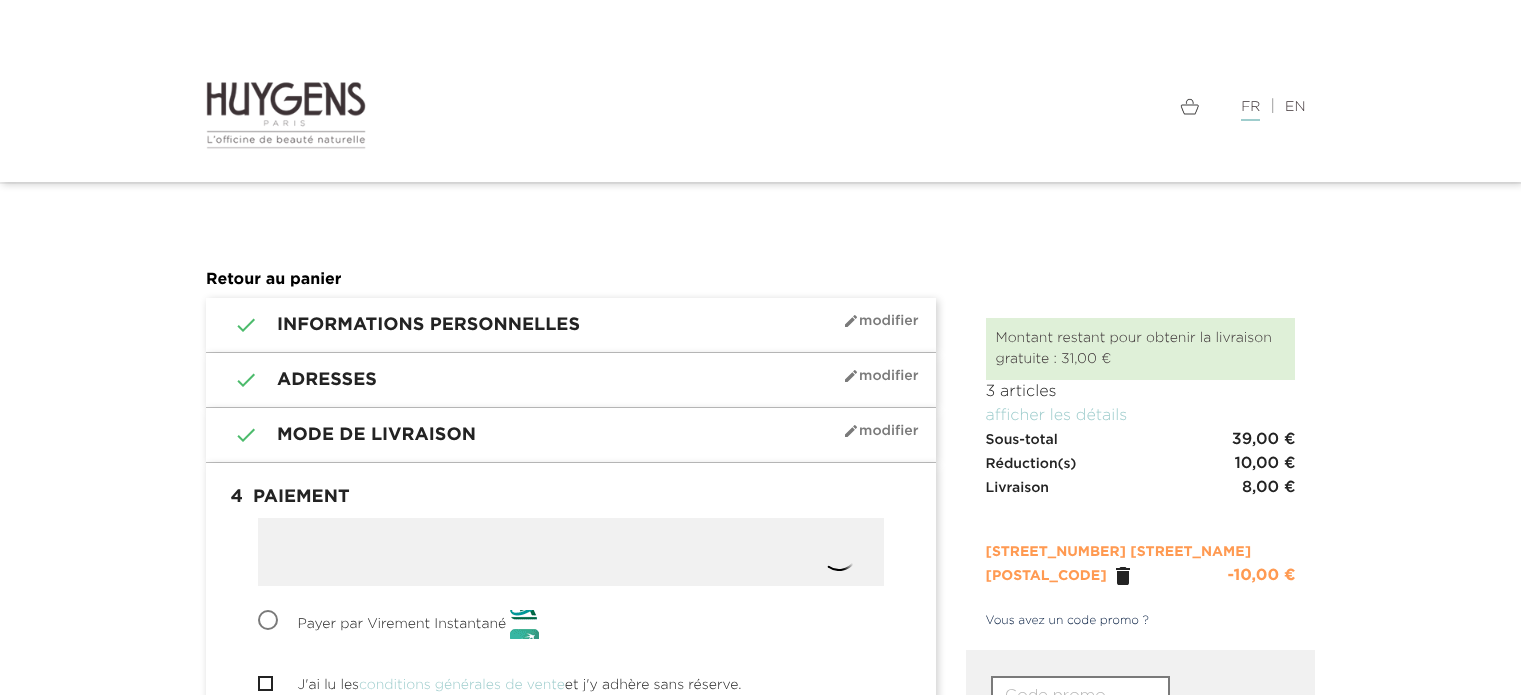 scroll, scrollTop: 0, scrollLeft: 0, axis: both 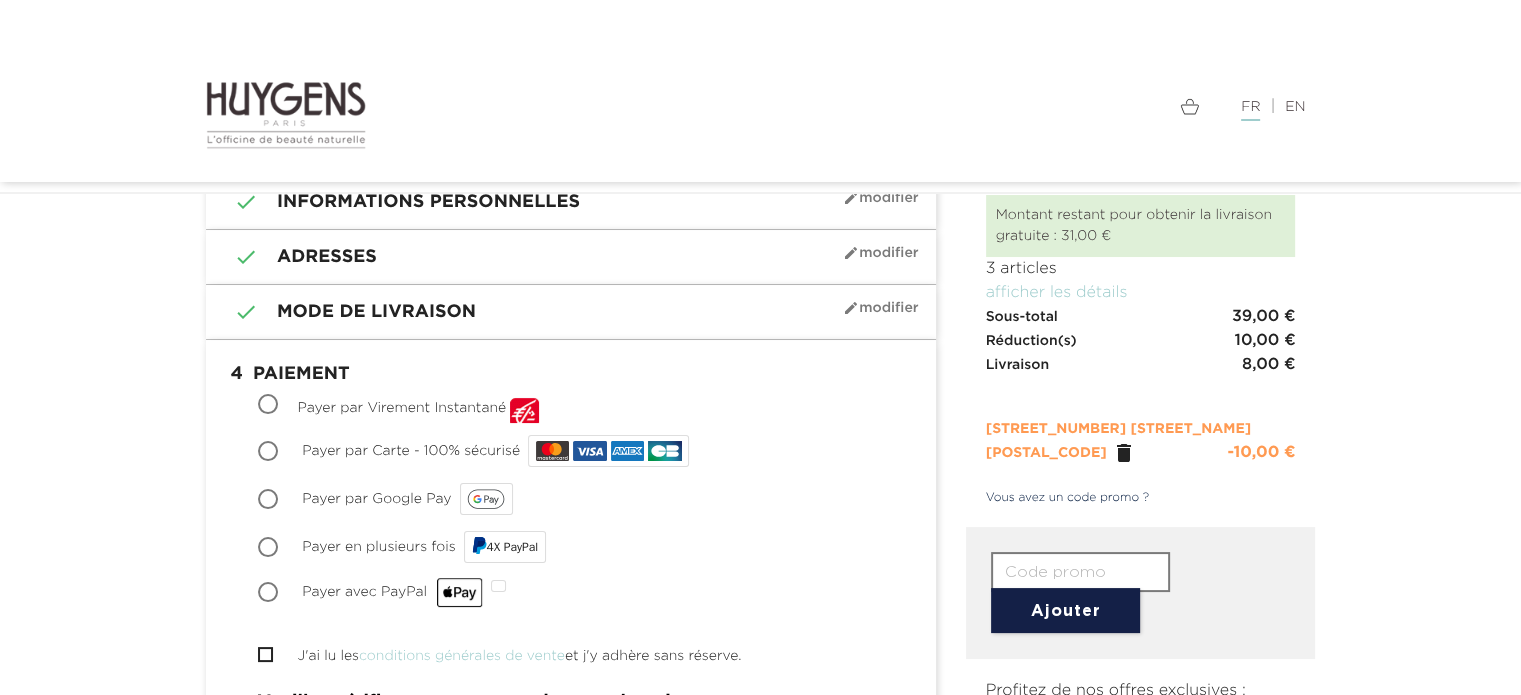 click on "Payer par Carte - 100% sécurisé" at bounding box center (270, 453) 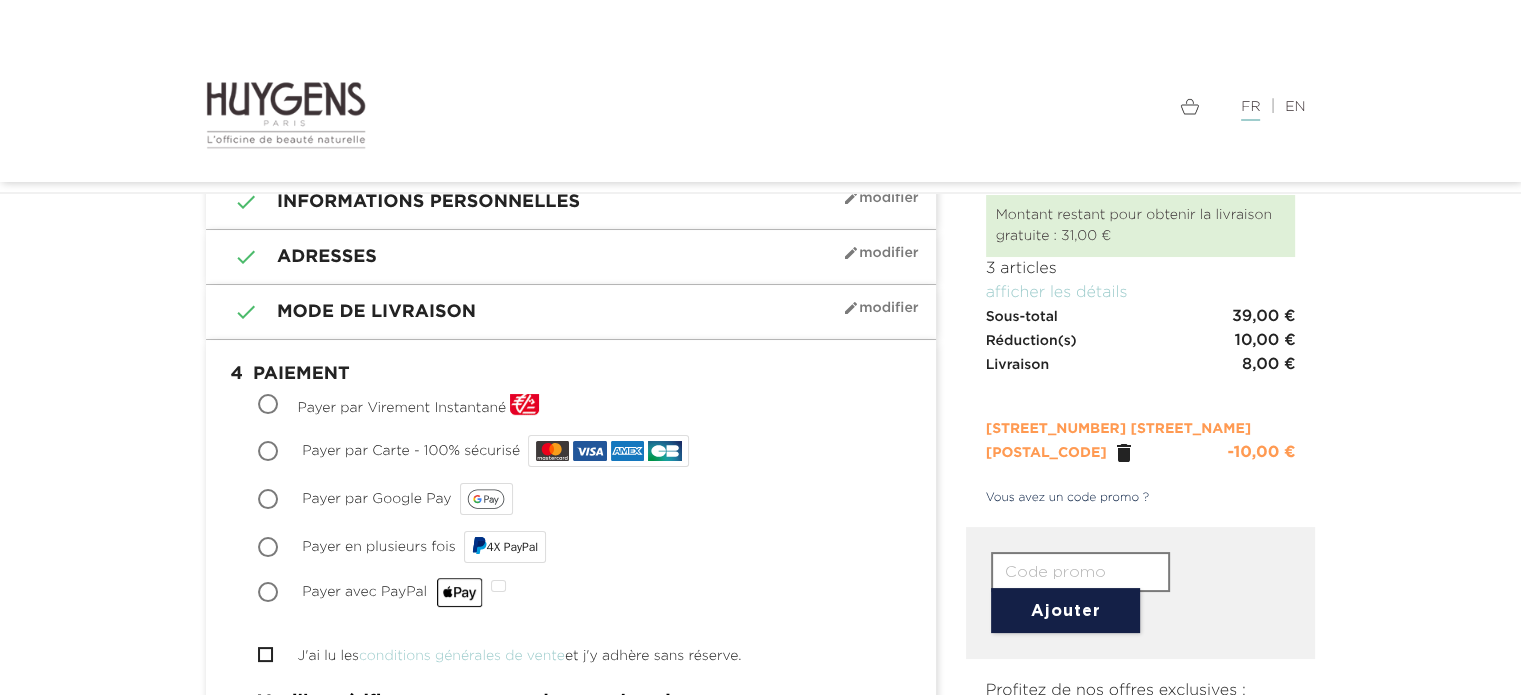 radio on "true" 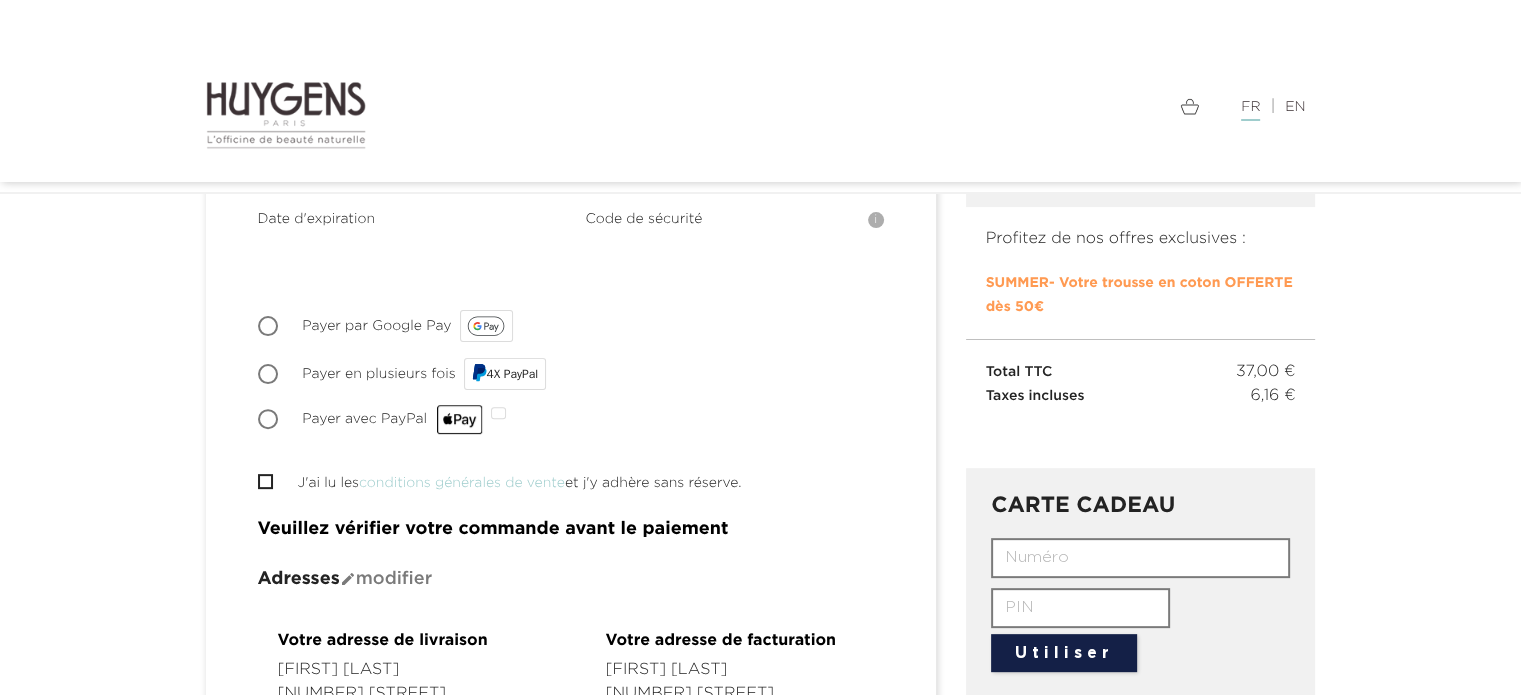 scroll, scrollTop: 600, scrollLeft: 0, axis: vertical 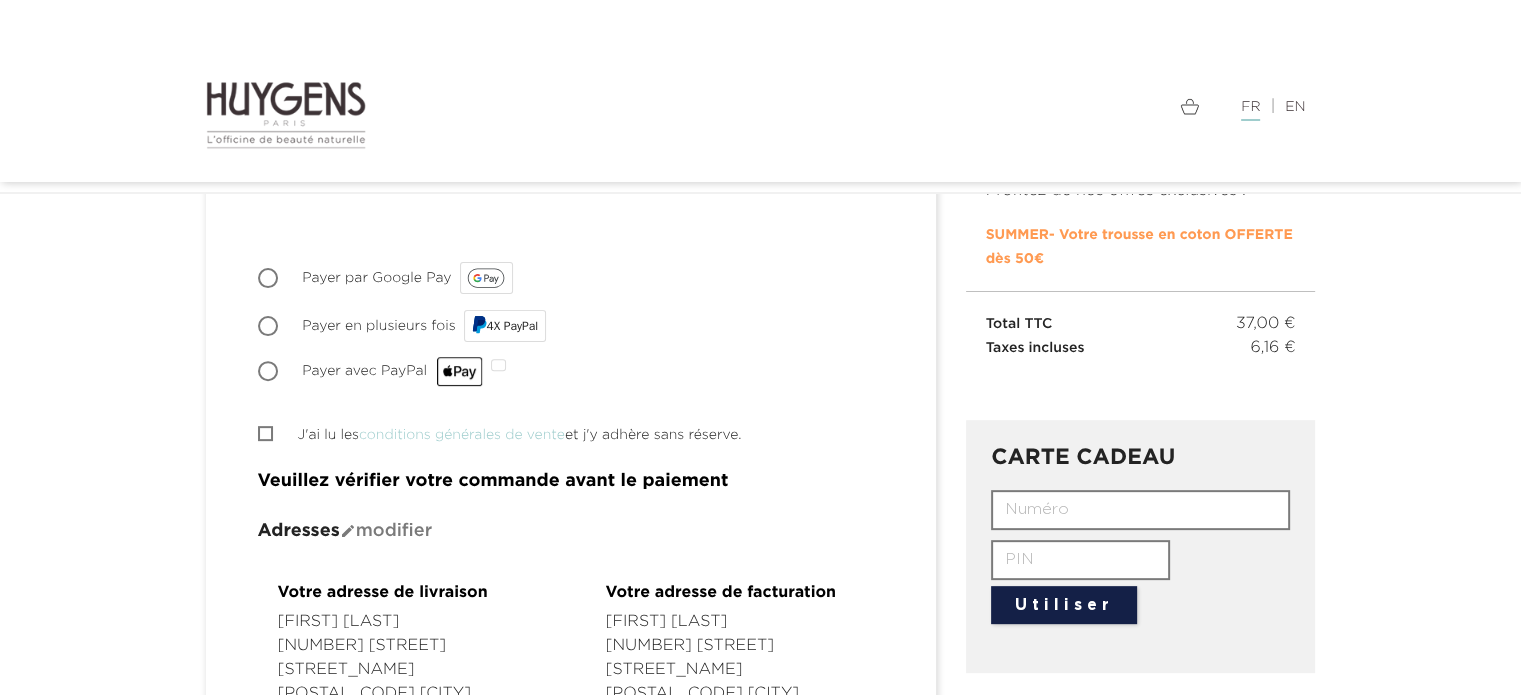 click on "J'ai lu les  conditions générales de vente  et j'y adhère sans réserve." at bounding box center (264, 433) 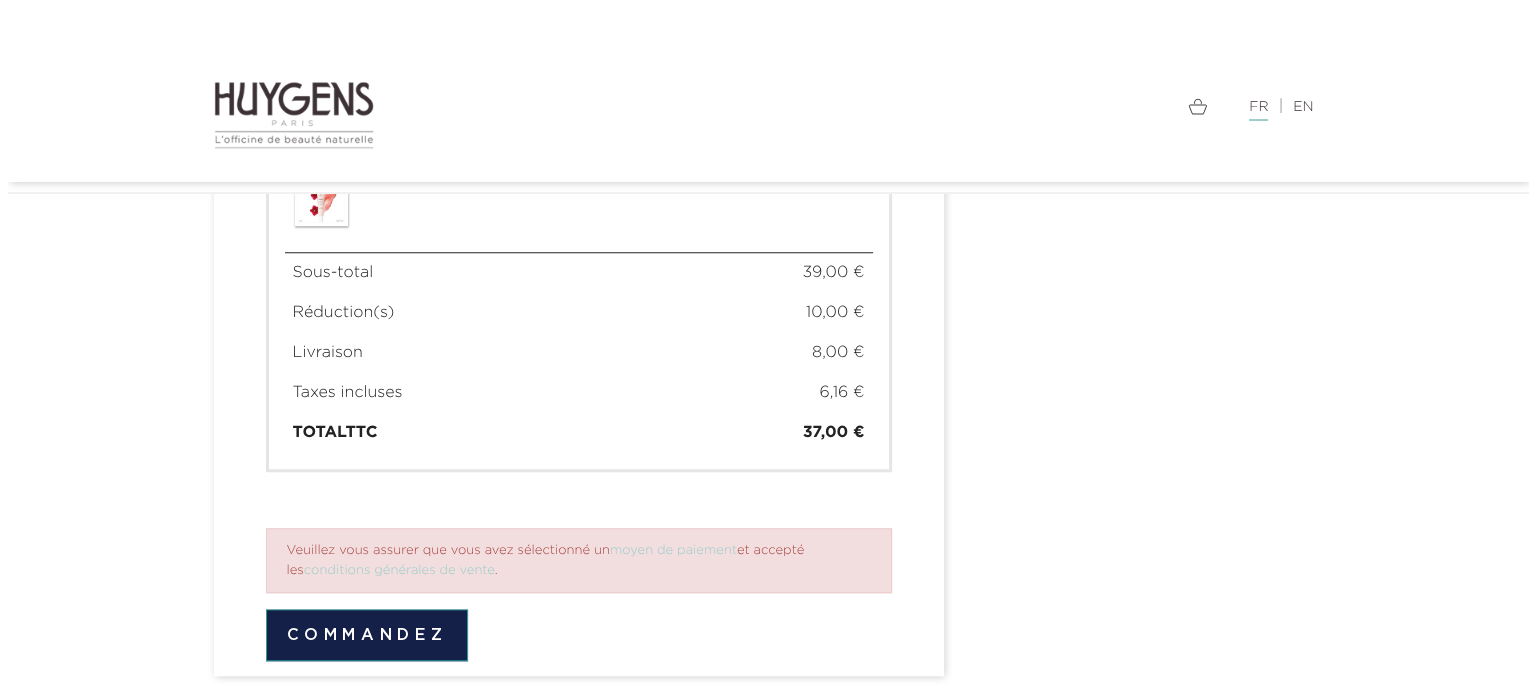 scroll, scrollTop: 1703, scrollLeft: 0, axis: vertical 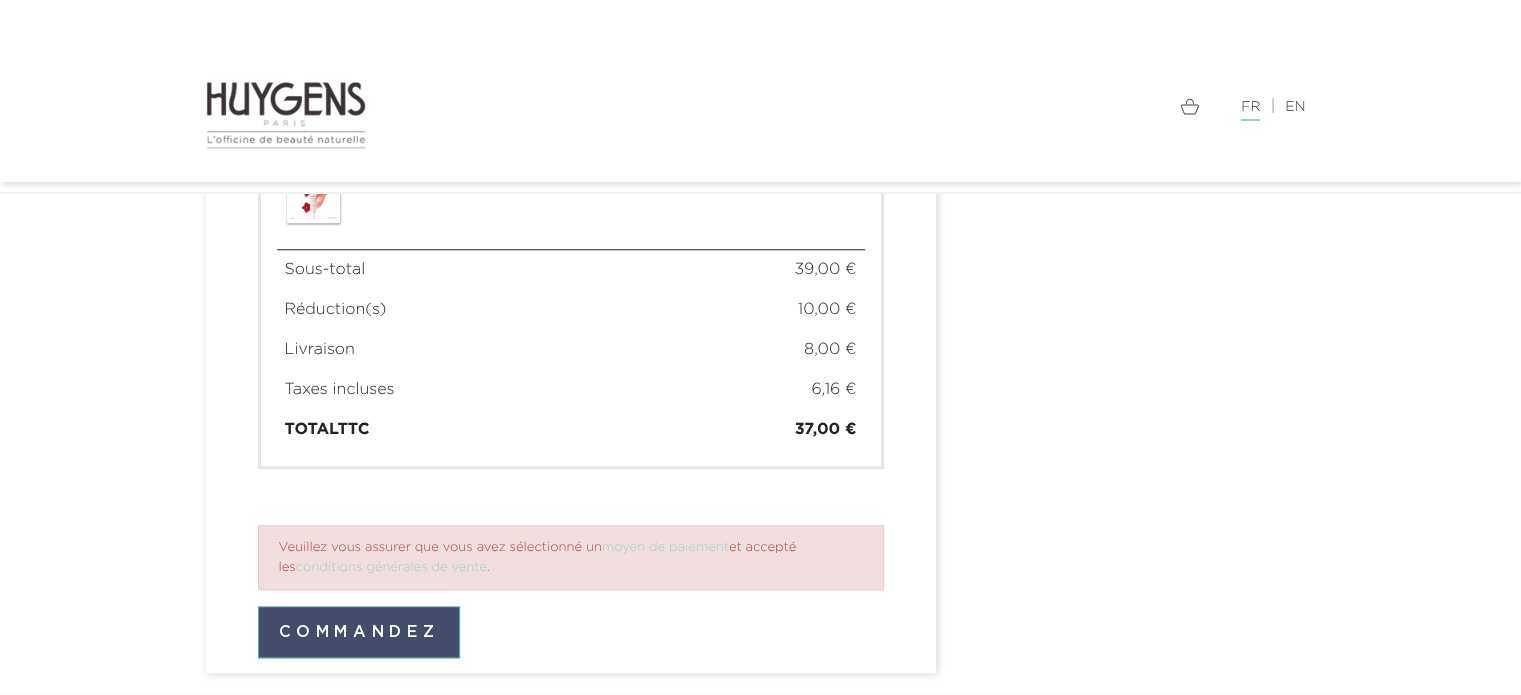 click on "Commandez" at bounding box center [359, 632] 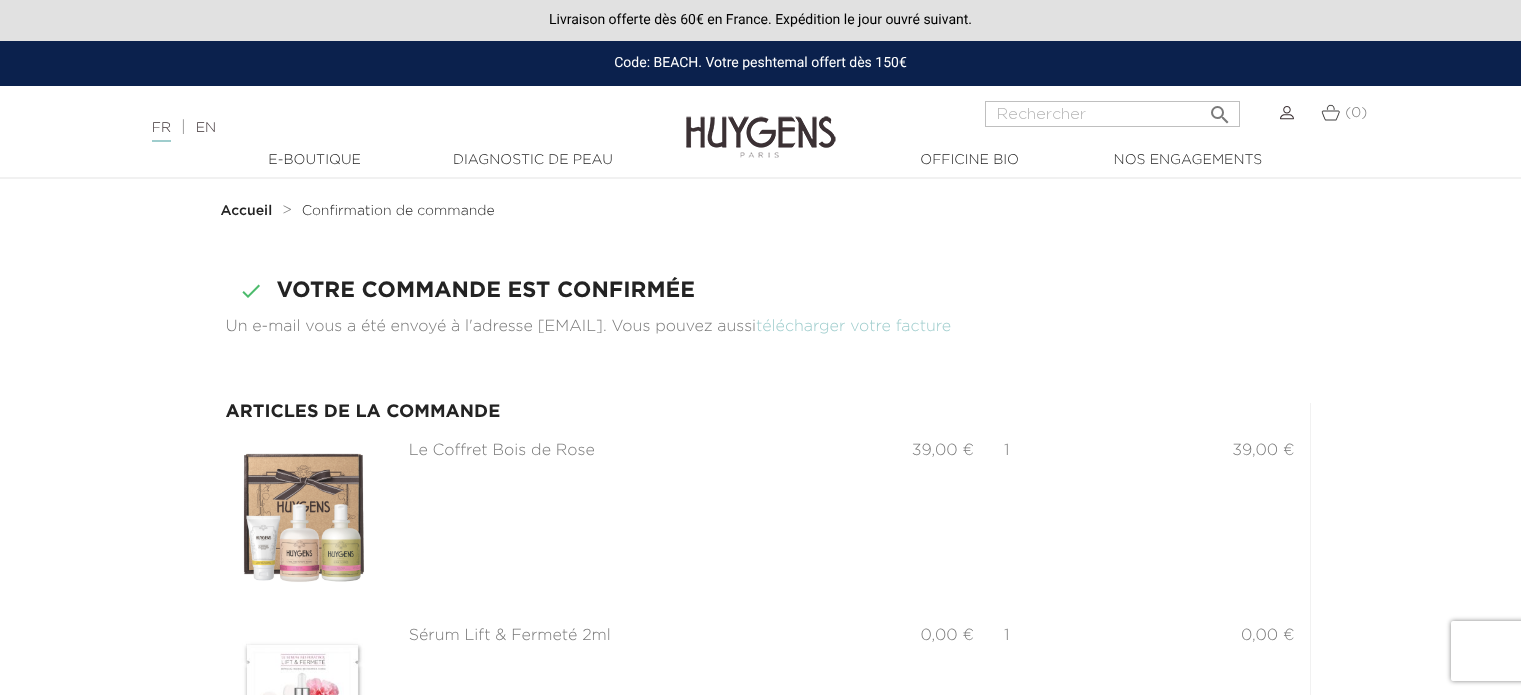 scroll, scrollTop: 0, scrollLeft: 0, axis: both 